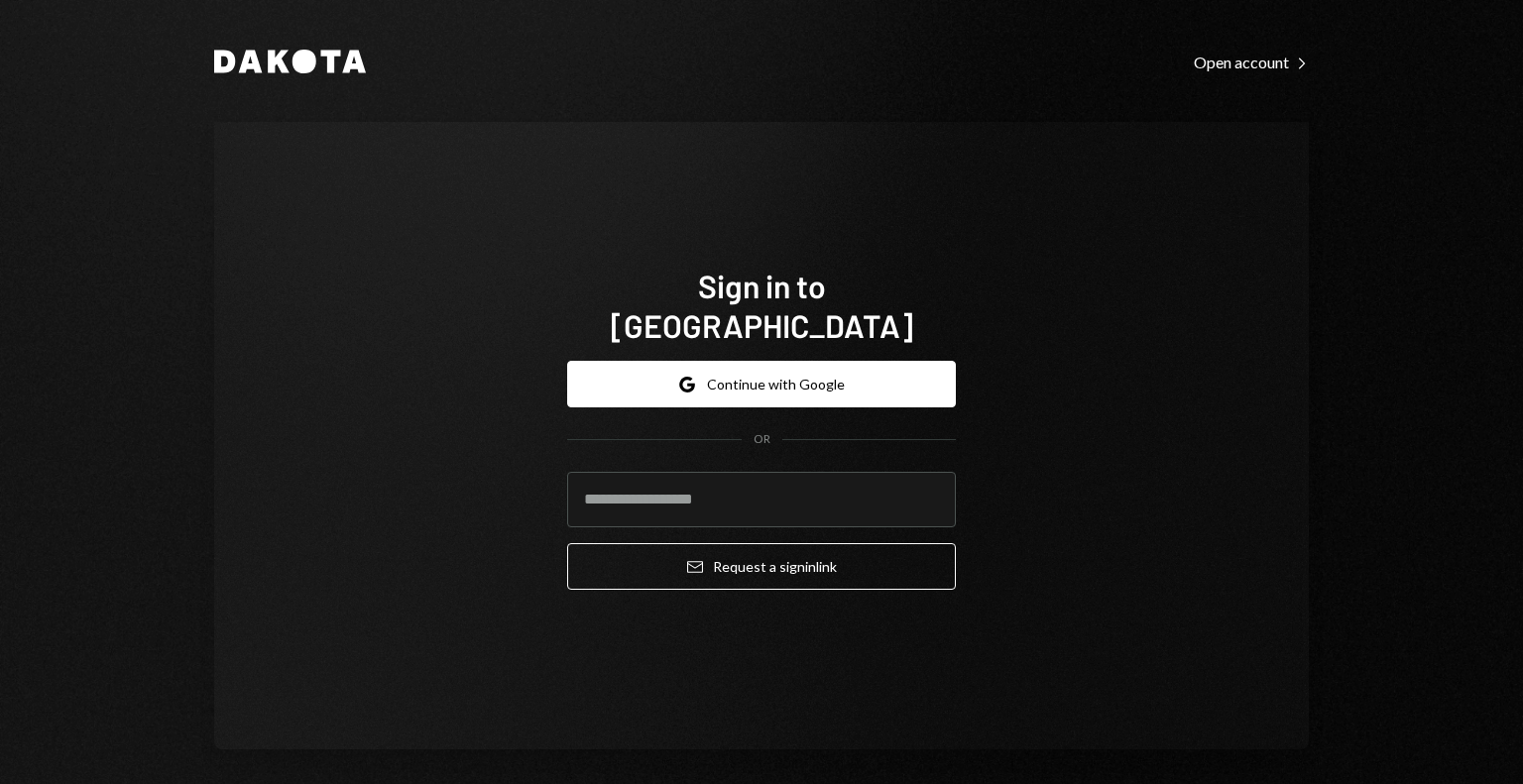 scroll, scrollTop: 0, scrollLeft: 0, axis: both 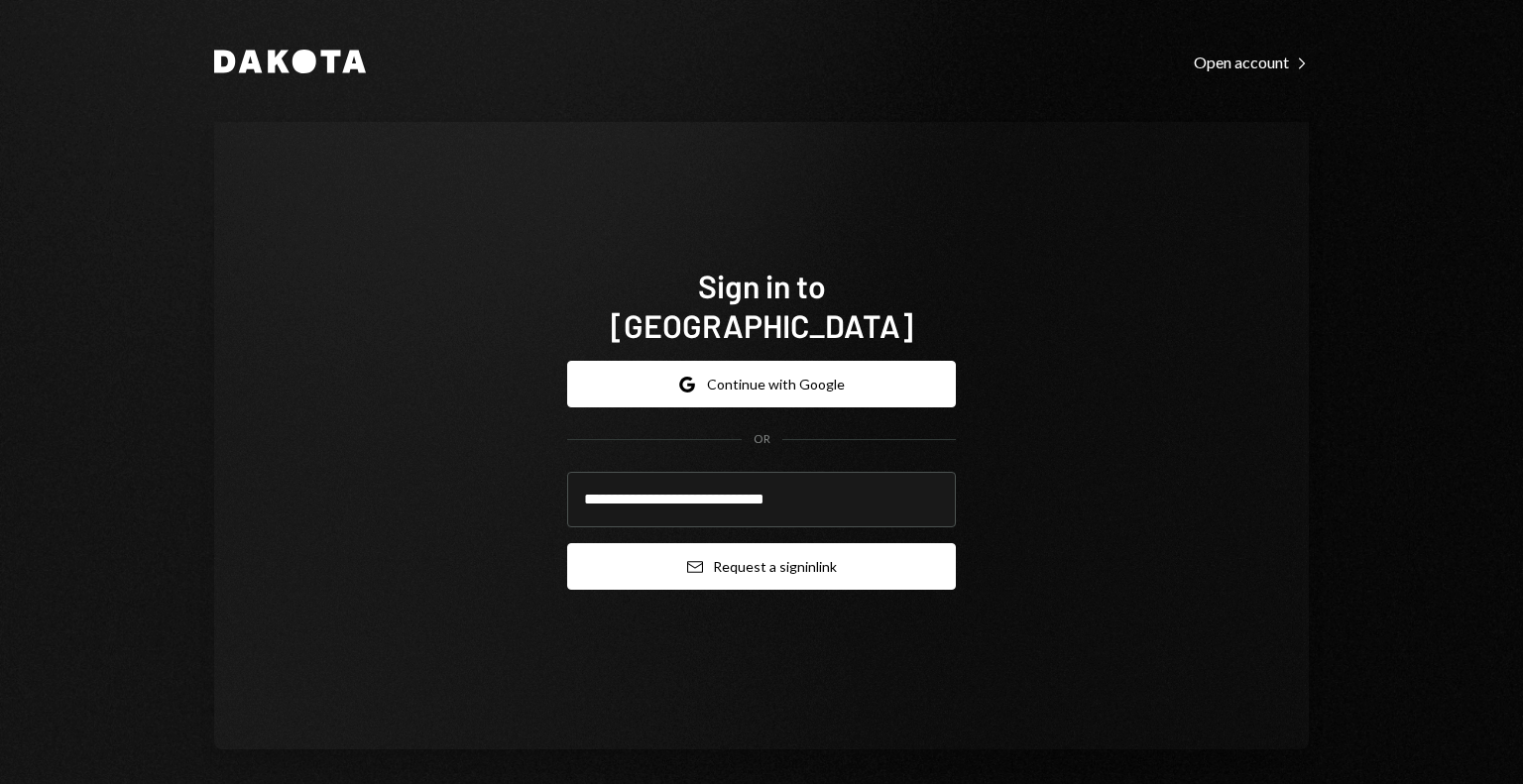 click on "Email Request a sign  in  link" at bounding box center [762, 566] 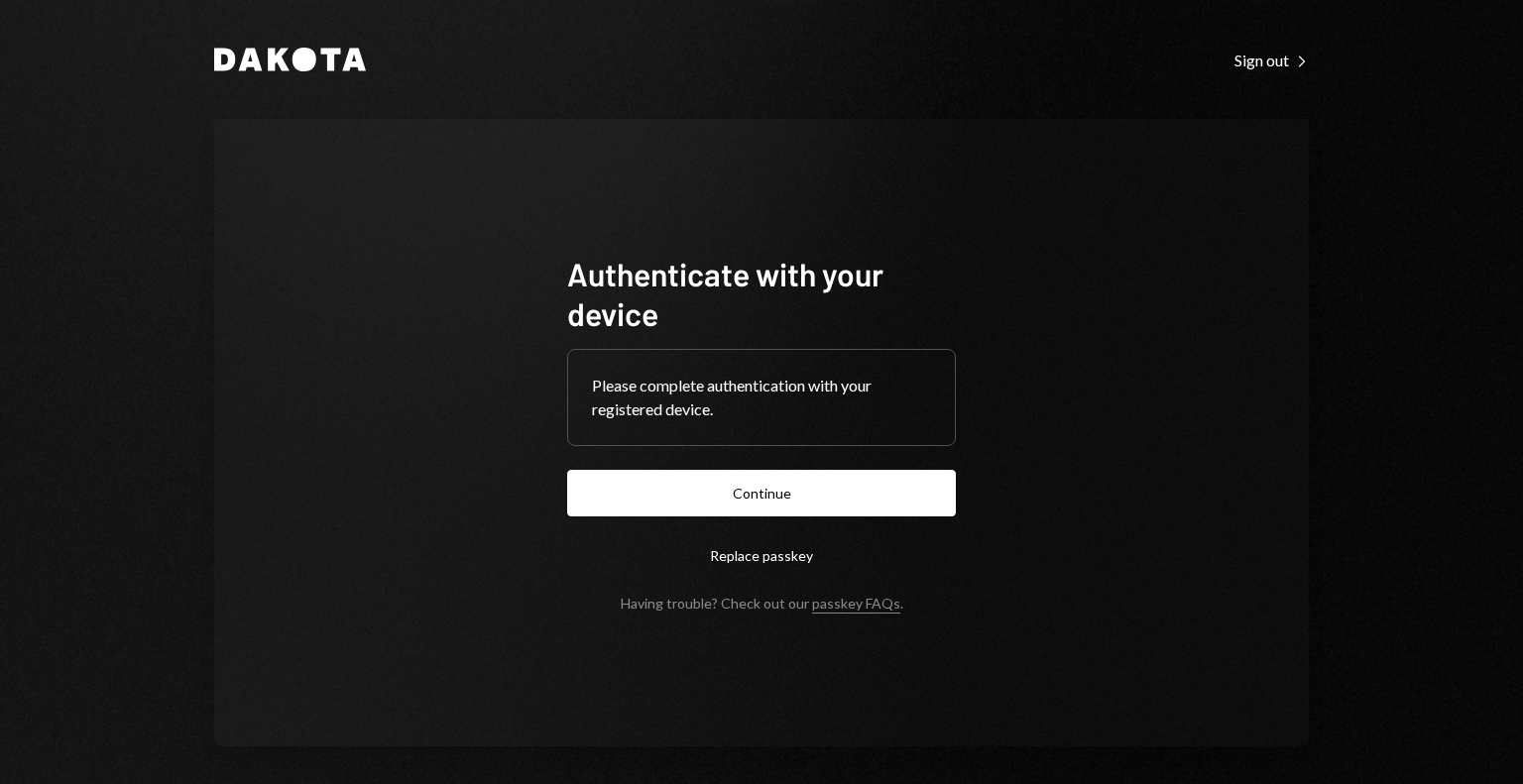 scroll, scrollTop: 0, scrollLeft: 0, axis: both 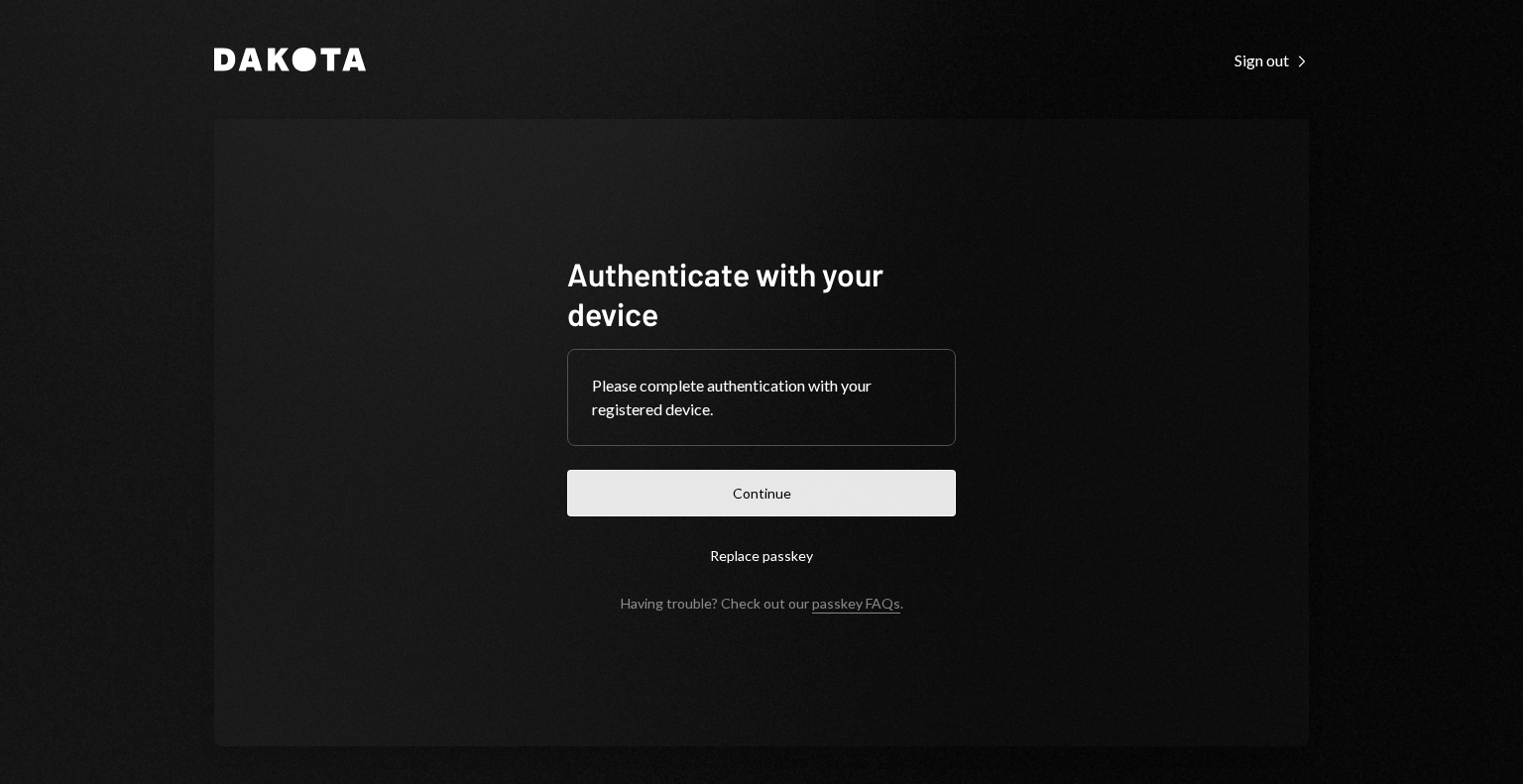 click on "Continue" at bounding box center (762, 493) 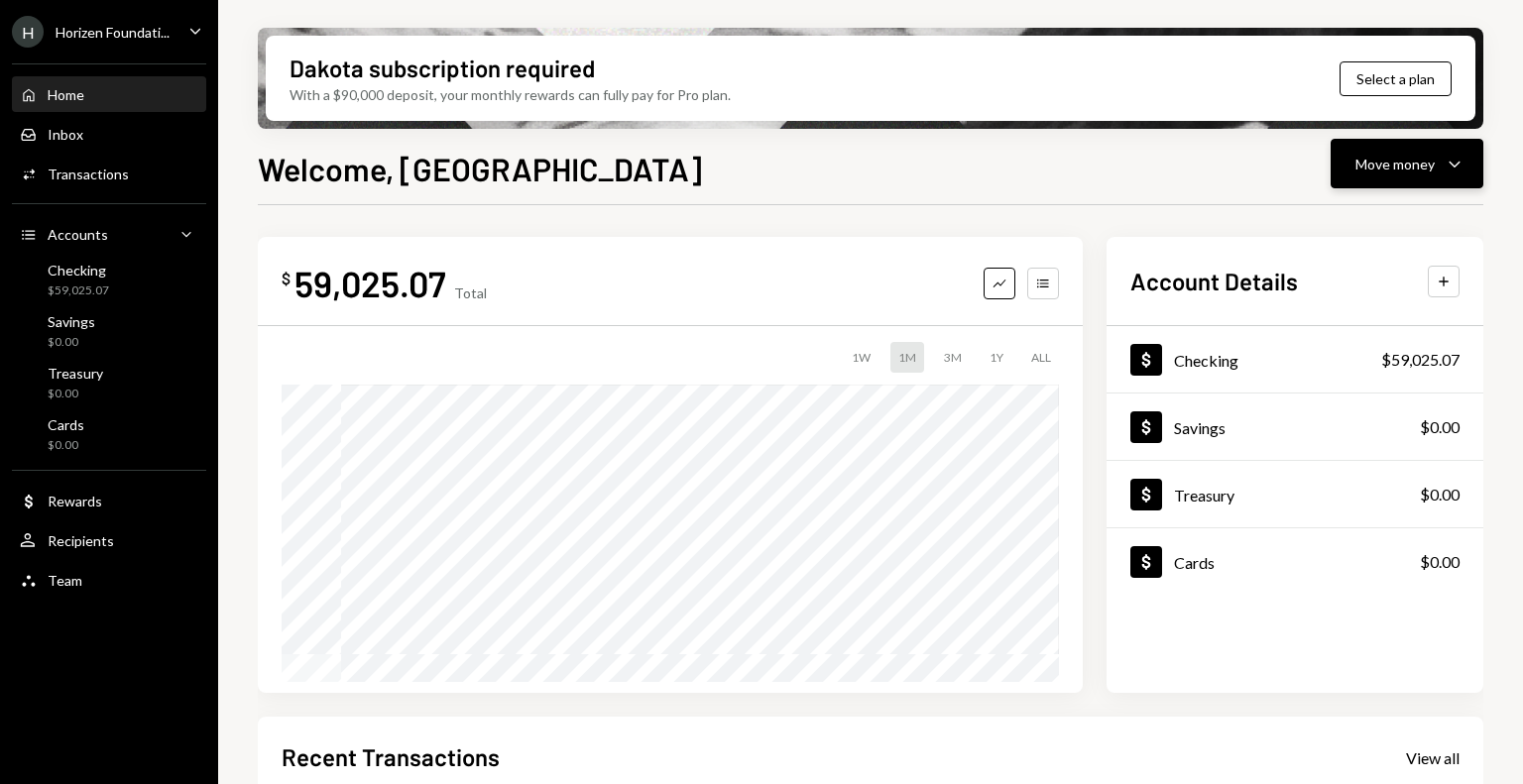 click on "Move money" at bounding box center [1395, 164] 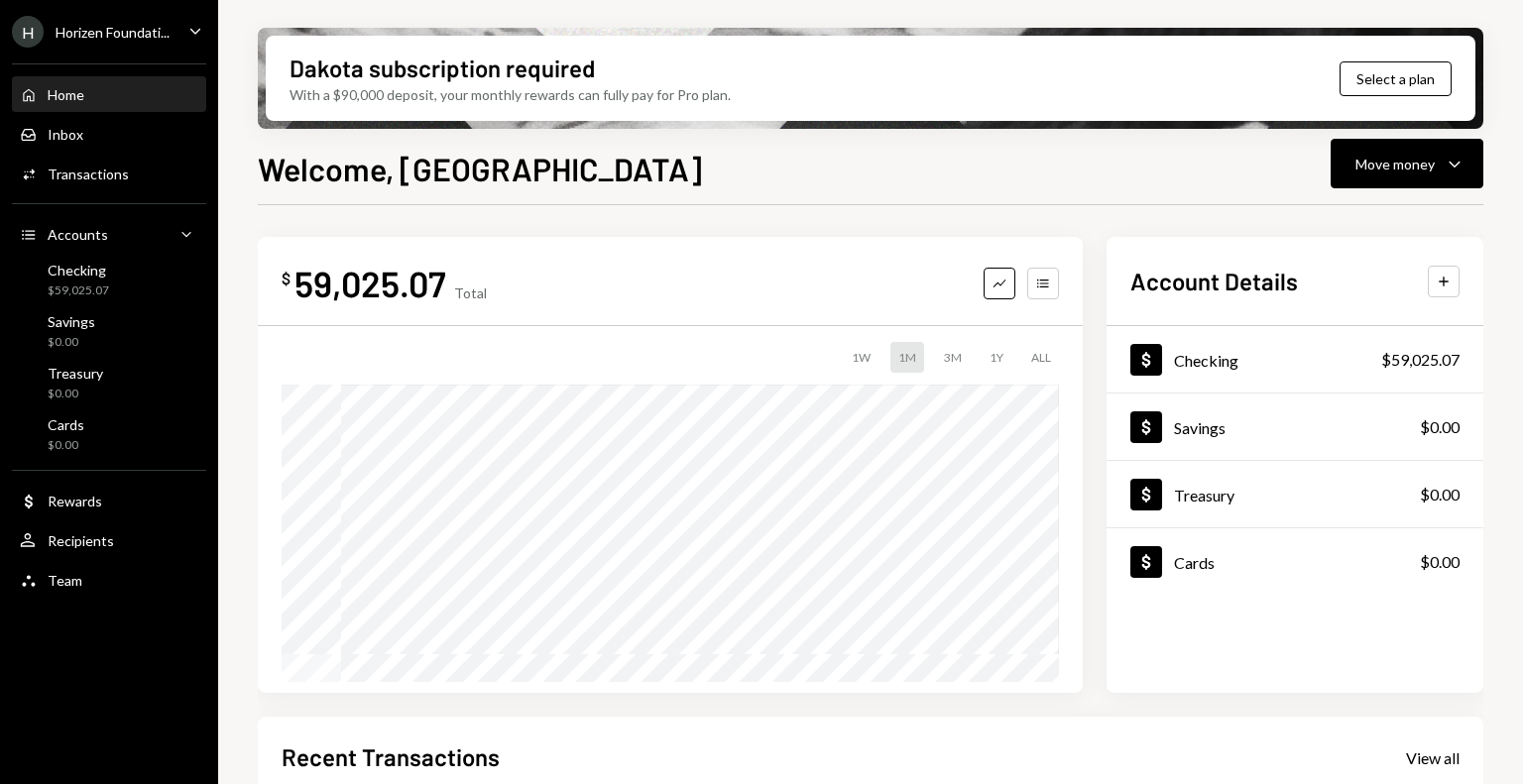 click on "Welcome, Savannah Move money Caret Down $ 59,025.07 Total Graph Accounts 1W 1M 3M 1Y ALL Account Details Plus Dollar Checking $59,025.07 Dollar Savings $0.00 Dollar Treasury $0.00 Dollar Cards $0.00 Recent Transactions View all Type Initiated By Initiated At Account Status Bank Deposit $1,000.00 The Horizen Foundation [DATE] 3:20 PM Checking Completed Withdrawal 510  USDC [PERSON_NAME] Lac [DATE] 10:05 AM Checking Completed Withdrawal 390  USDC [PERSON_NAME] Lac [DATE] 4:55 AM Checking Completed Withdrawal 10  USDC [GEOGRAPHIC_DATA] [GEOGRAPHIC_DATA] [DATE] 1:44 PM Checking Completed Withdrawal 12,701.2  USDC [PERSON_NAME] Lac [DATE] 11:50 AM Checking Completed" at bounding box center (871, 522) 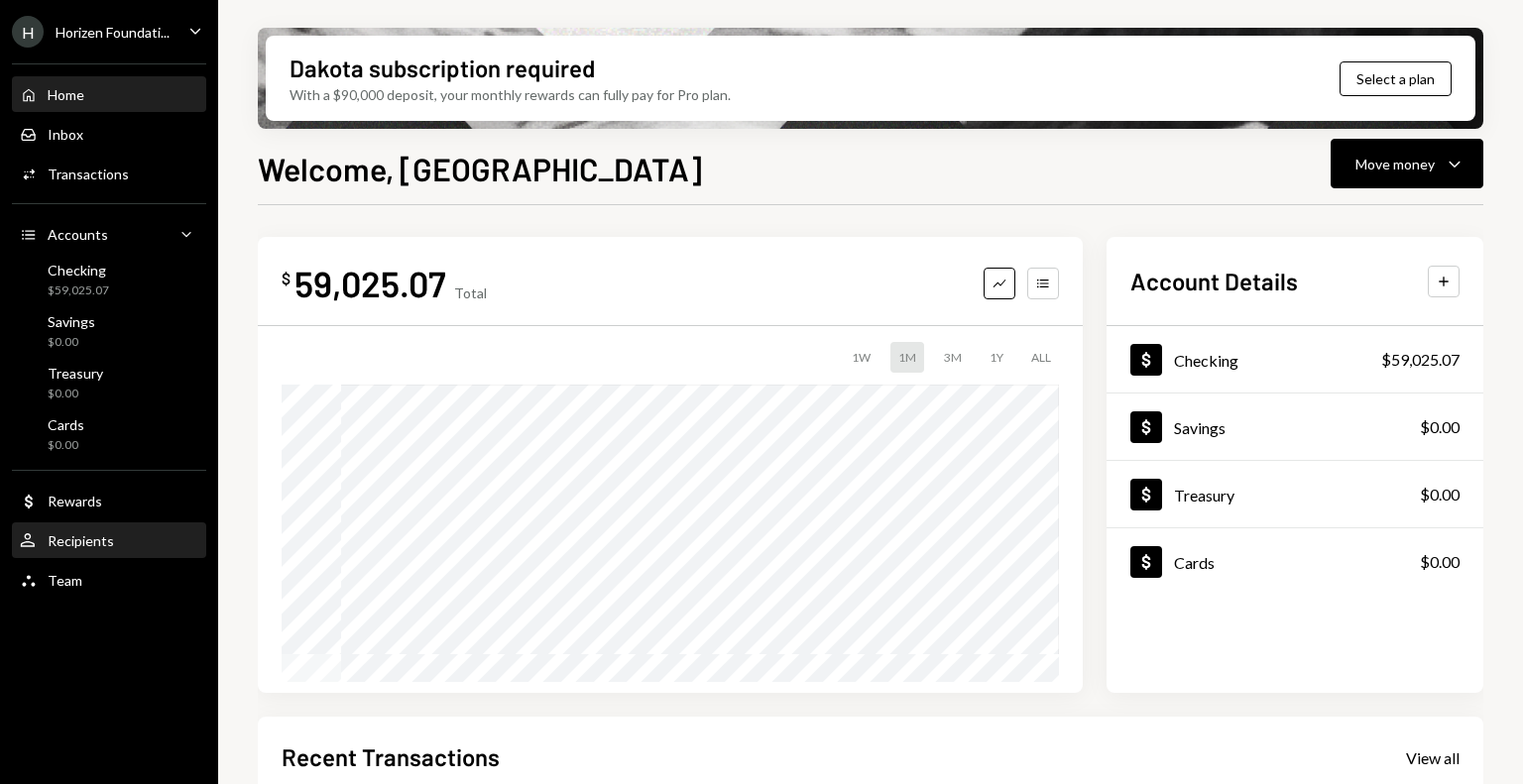 click on "User Recipients" at bounding box center [109, 541] 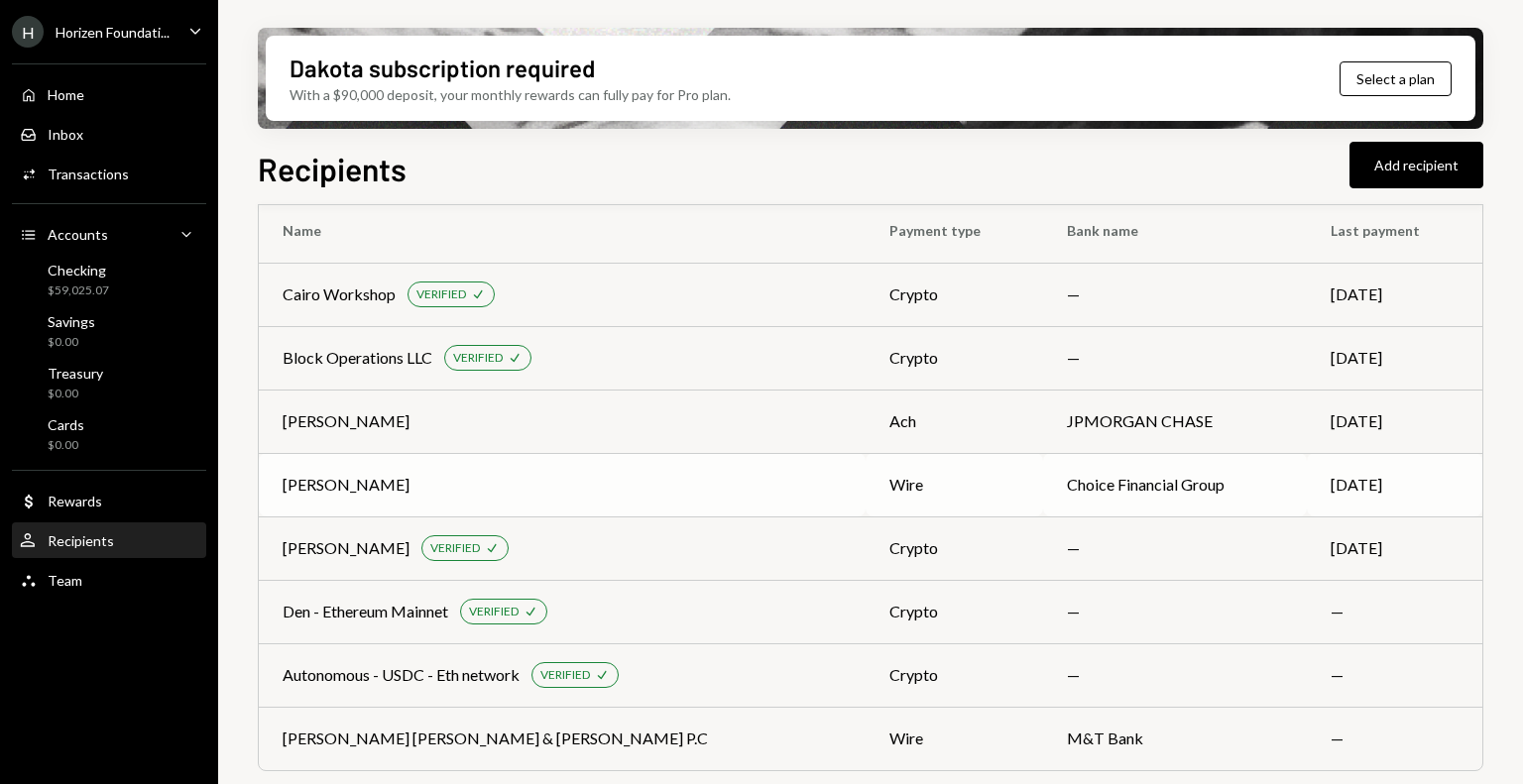 scroll, scrollTop: 42, scrollLeft: 0, axis: vertical 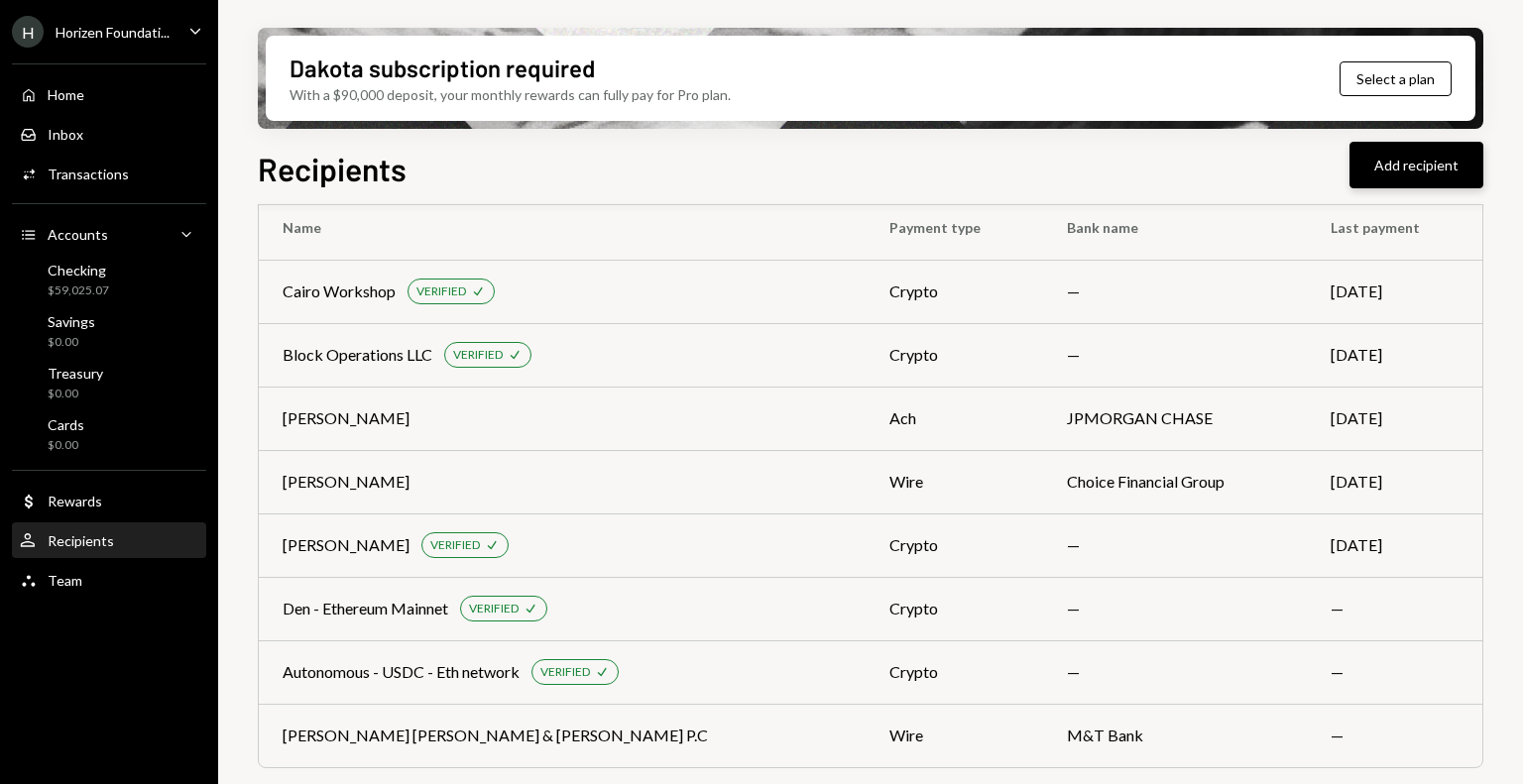 click on "Add recipient" at bounding box center [1416, 165] 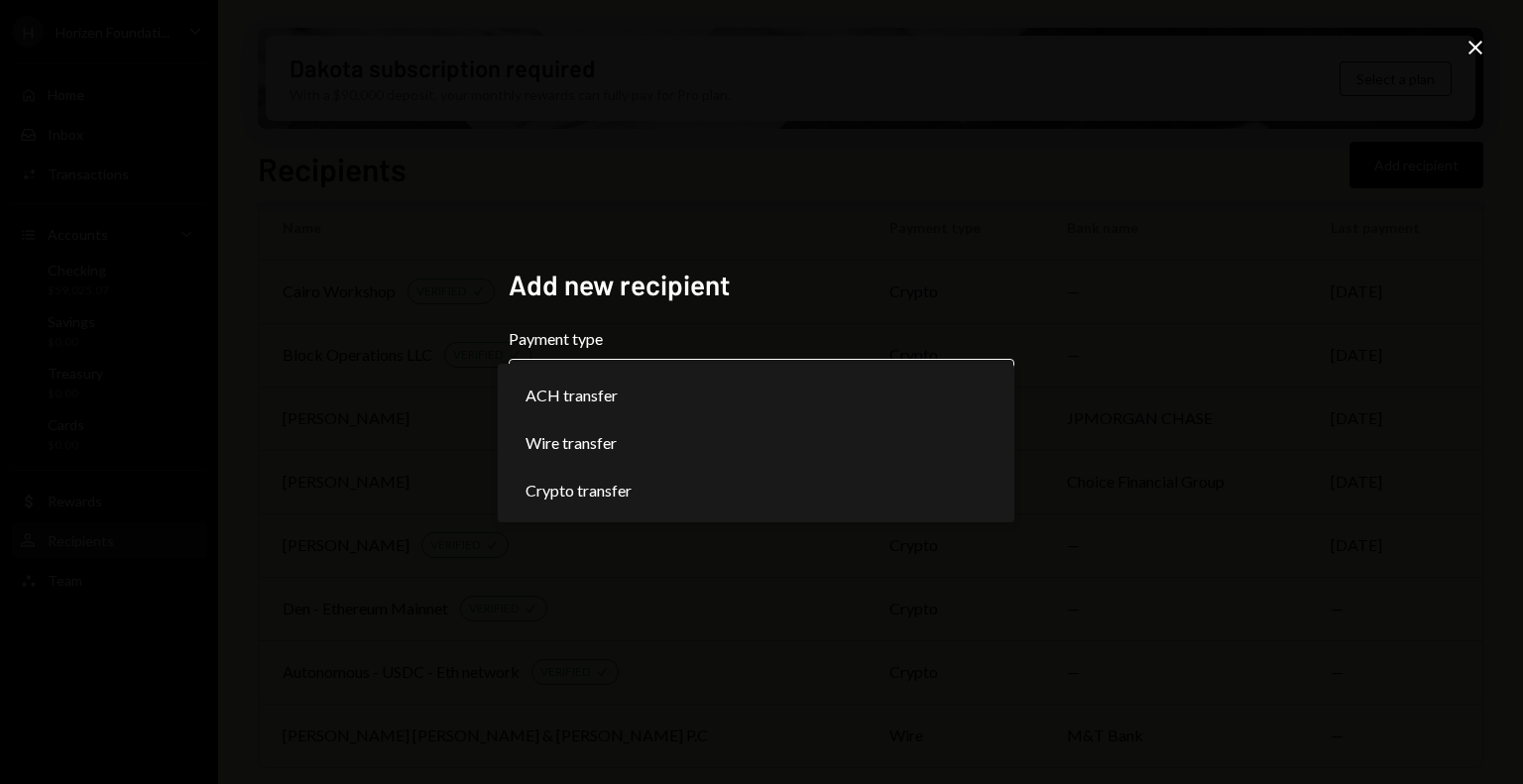 click on "**********" at bounding box center [762, 392] 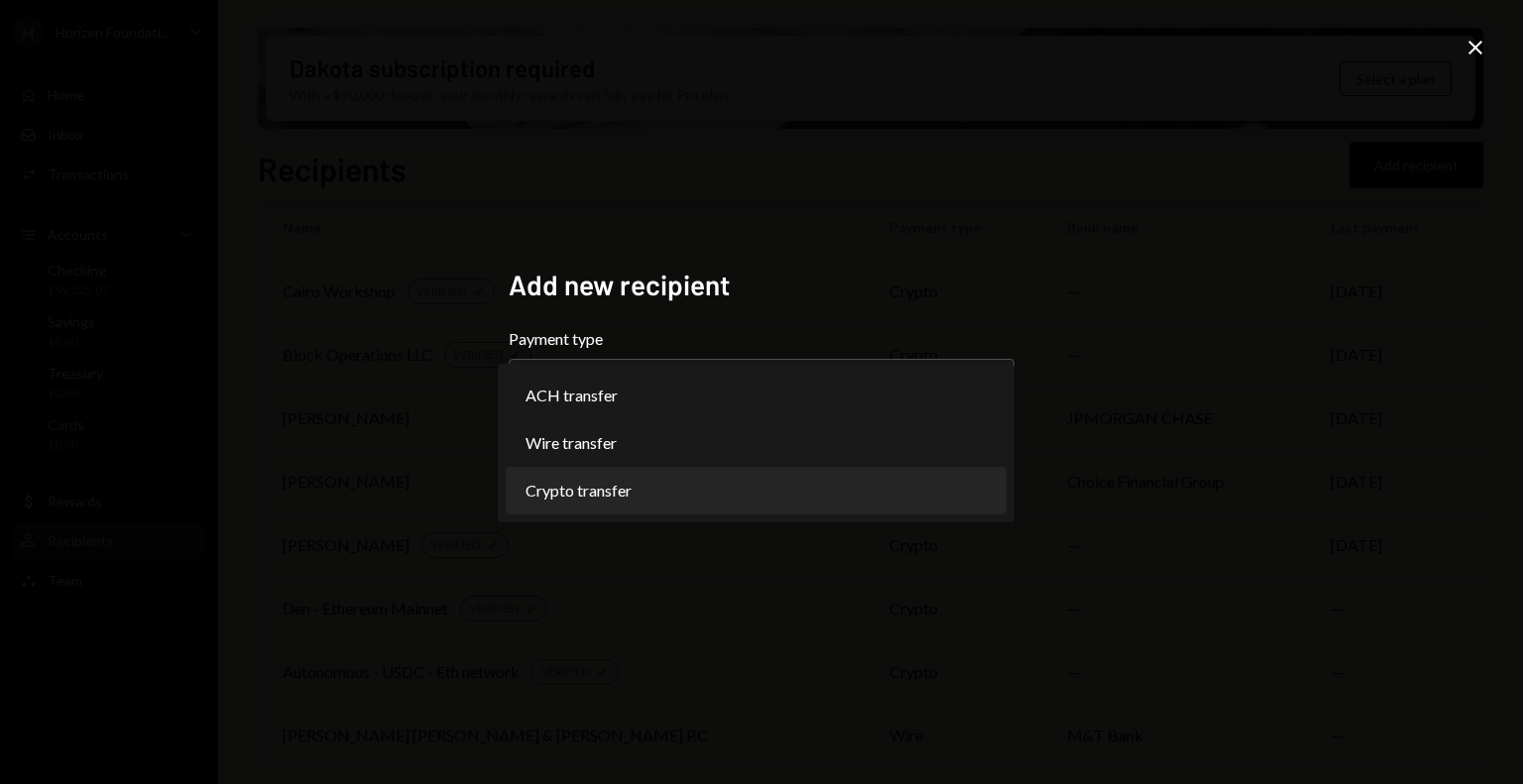 select on "******" 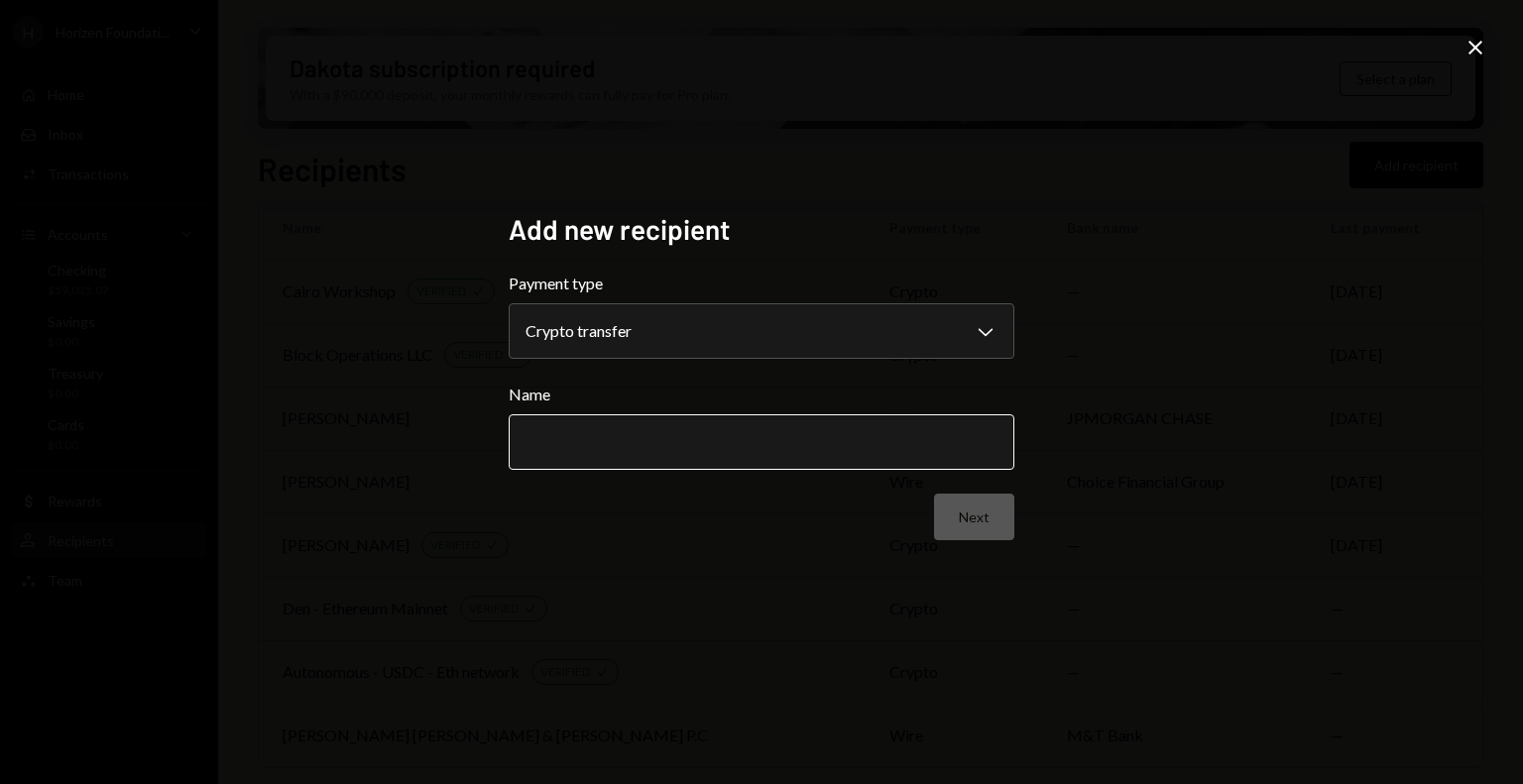 click on "Name" at bounding box center (762, 442) 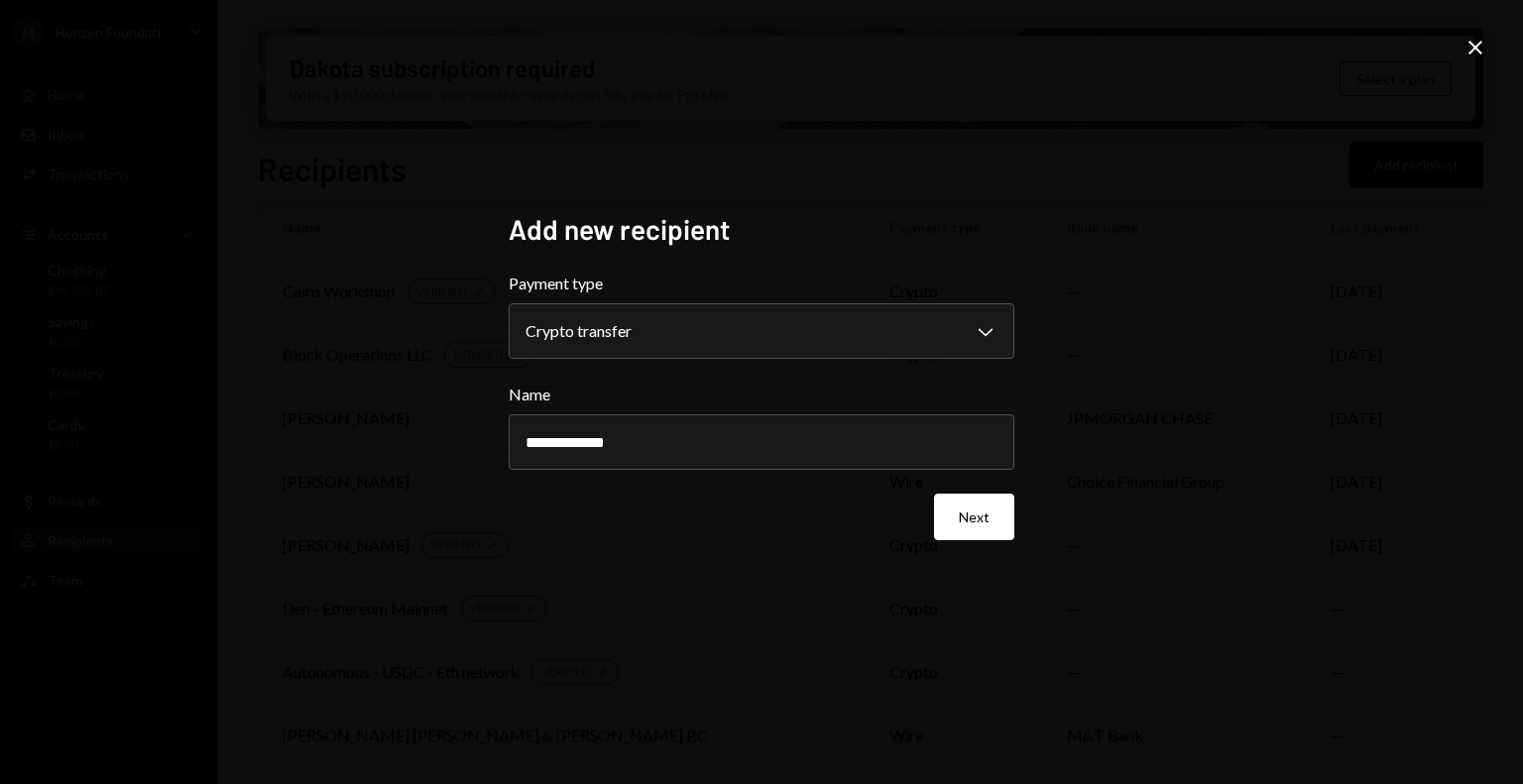 type on "**********" 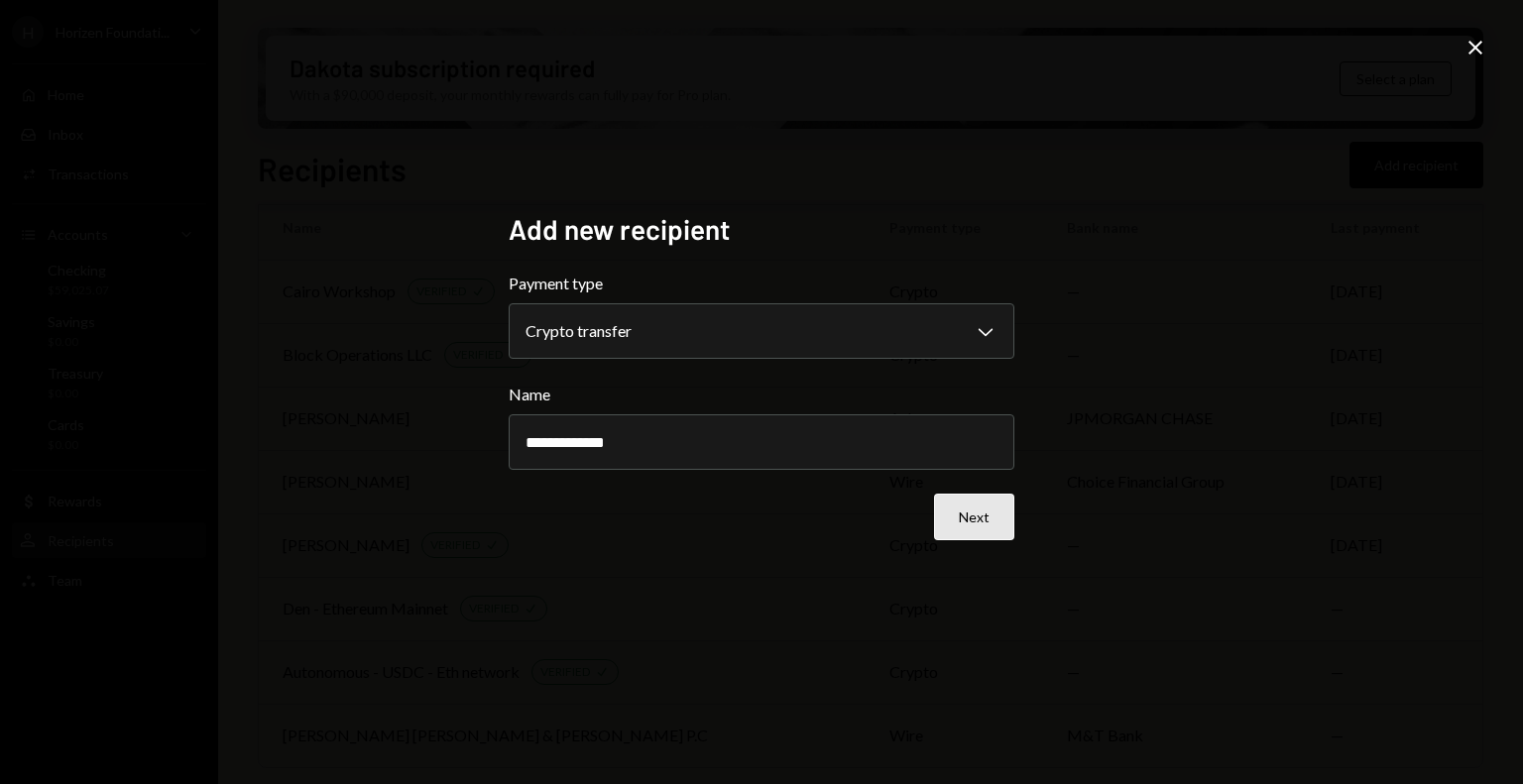 click on "Next" at bounding box center [974, 516] 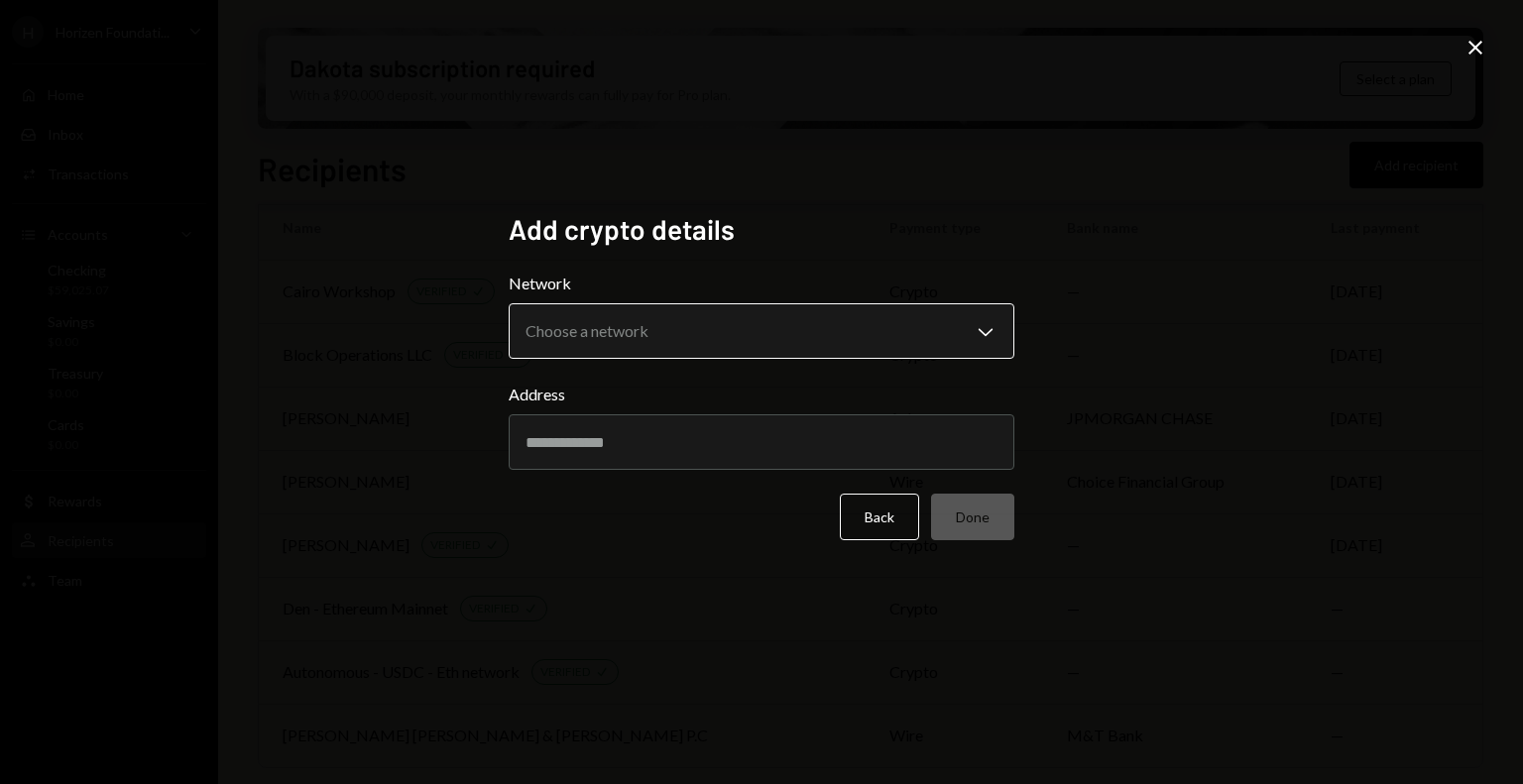 click on "[PERSON_NAME] Foundati... Caret Down Home Home Inbox Inbox Activities Transactions Accounts Accounts Caret Down Checking $59,025.07 Savings $0.00 Treasury $0.00 Cards $0.00 Dollar Rewards User Recipients Team Team Dakota subscription required With a $90,000 deposit, your monthly rewards can fully pay for Pro plan. Select a plan Recipients Add recipient Name Payment type Bank name Last payment Cairo Workshop VERIFIED Check crypto — [DATE] Block Operations LLC VERIFIED Check crypto — [DATE] [PERSON_NAME] ach JPMORGAN CHASE [DATE] [PERSON_NAME] wire Choice Financial Group [DATE] Eddy B - Hackathon VERIFIED Check crypto — [DATE] Den - Ethereum Mainnet VERIFIED Check crypto — — Autonomous - USDC - Eth network VERIFIED Check crypto — — [PERSON_NAME] [PERSON_NAME] & [PERSON_NAME] P.C wire M&T Bank — Recipients - Dakota Add crypto details Network Choose a network Chevron Down ******** ****** Address Back Done Close" at bounding box center (762, 392) 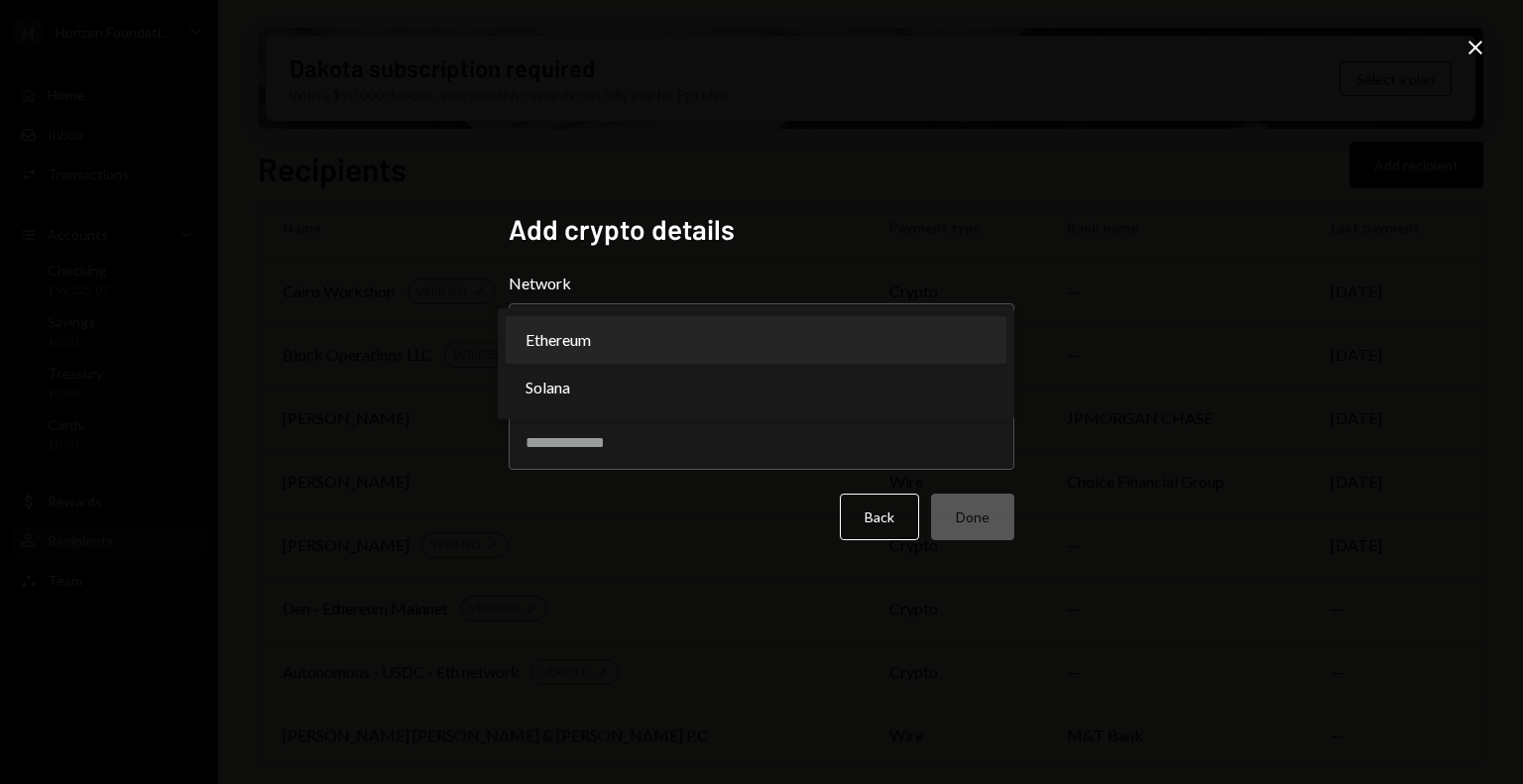 select on "**********" 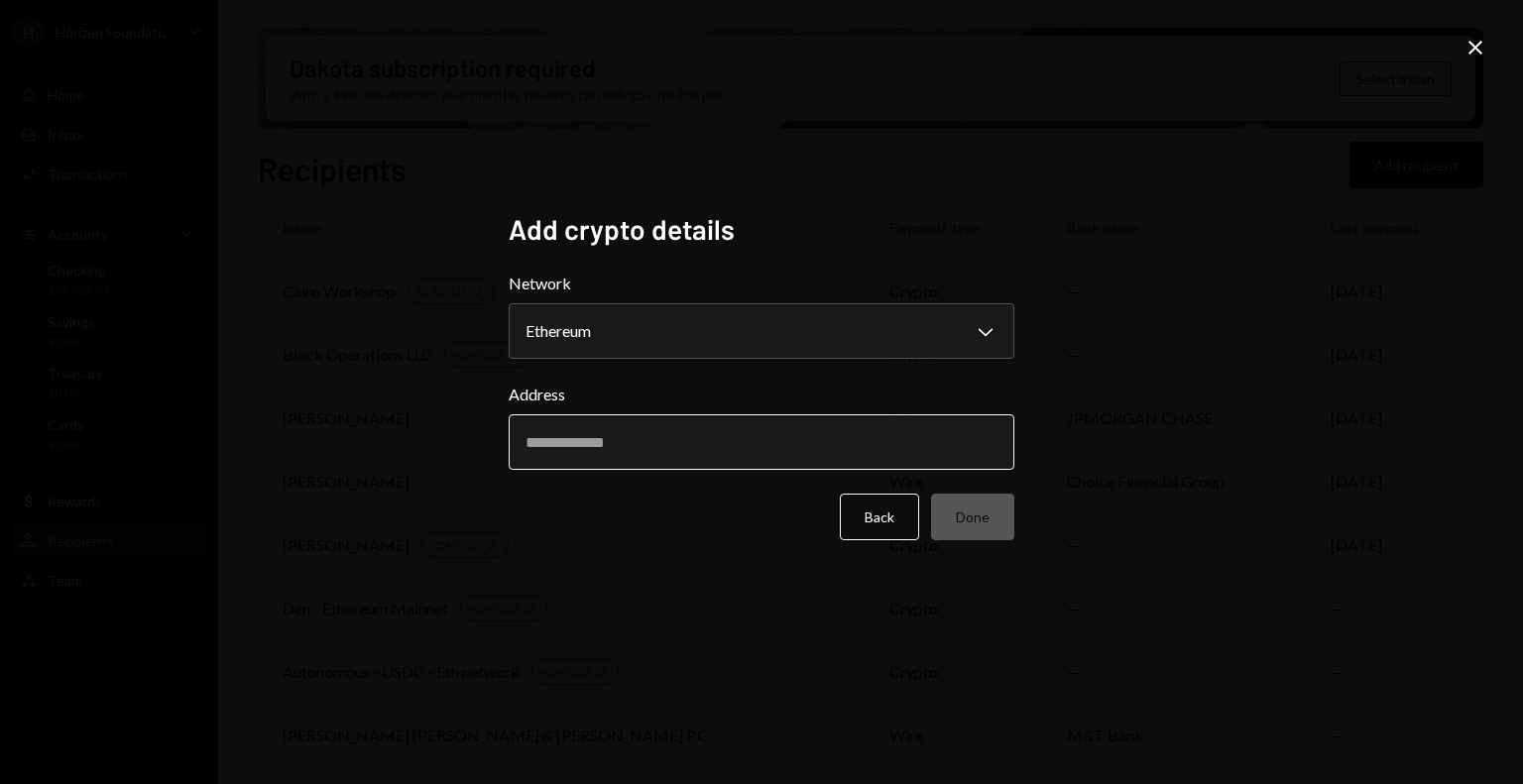 click on "Address" at bounding box center (762, 442) 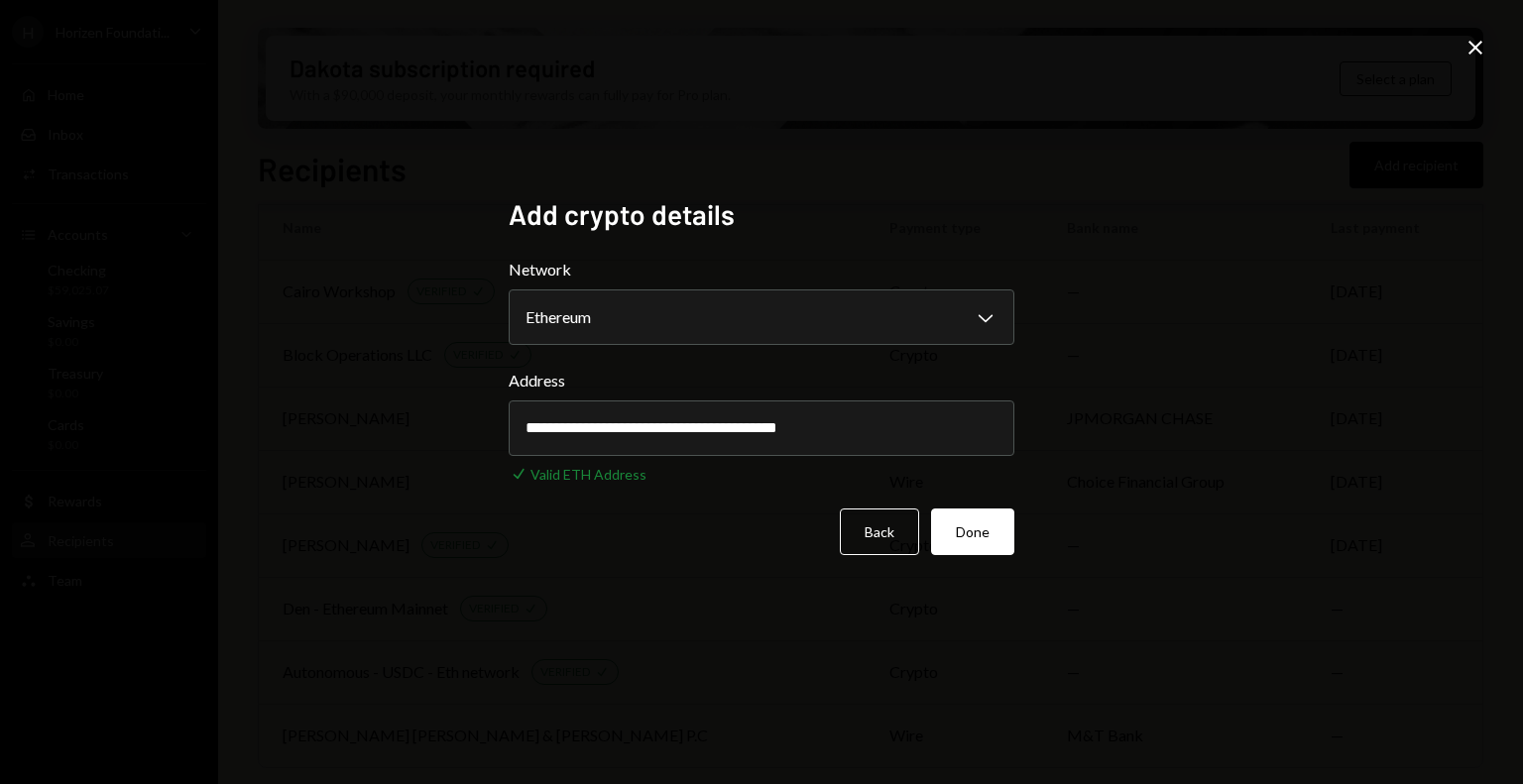 type on "**********" 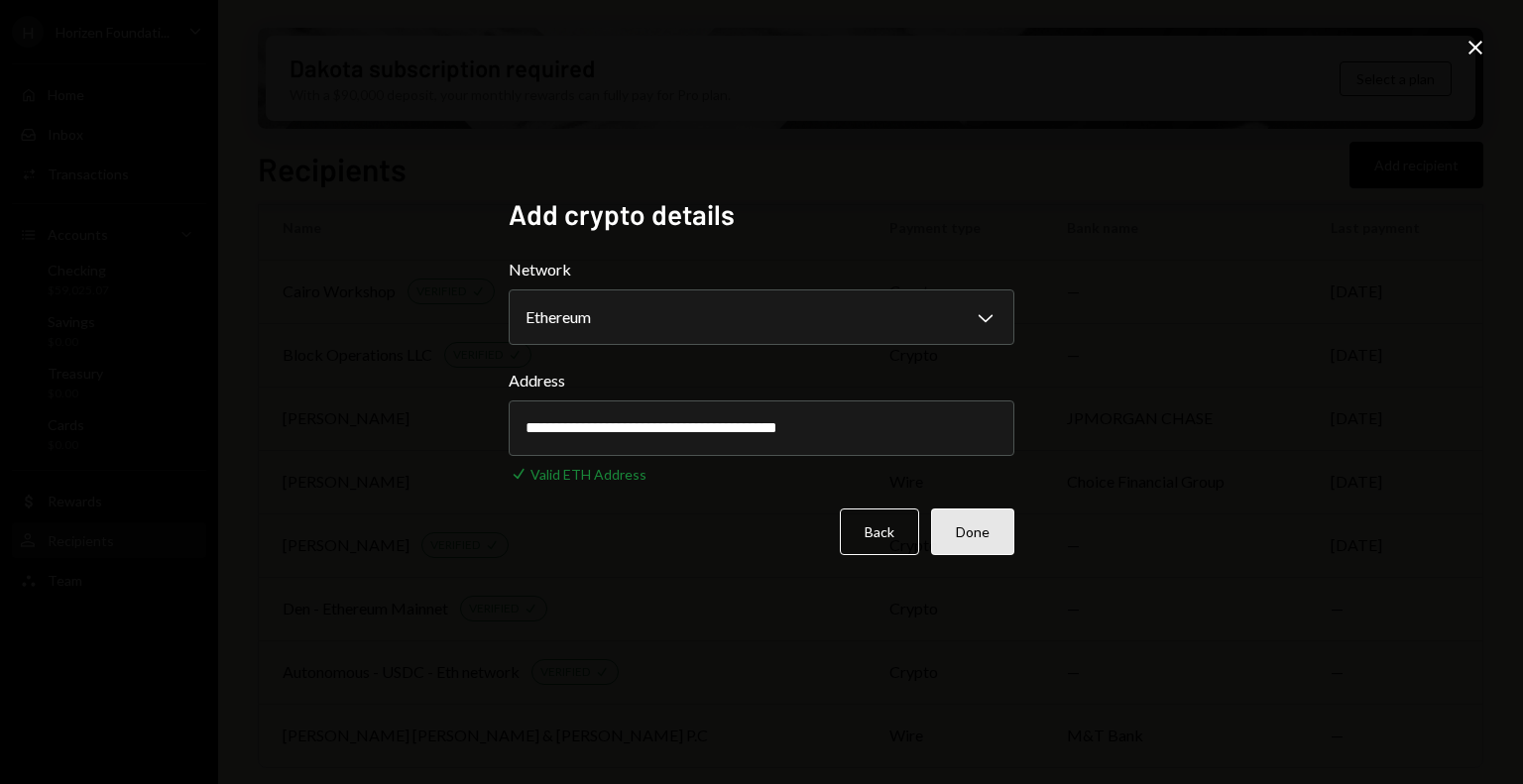 click on "Done" at bounding box center (973, 531) 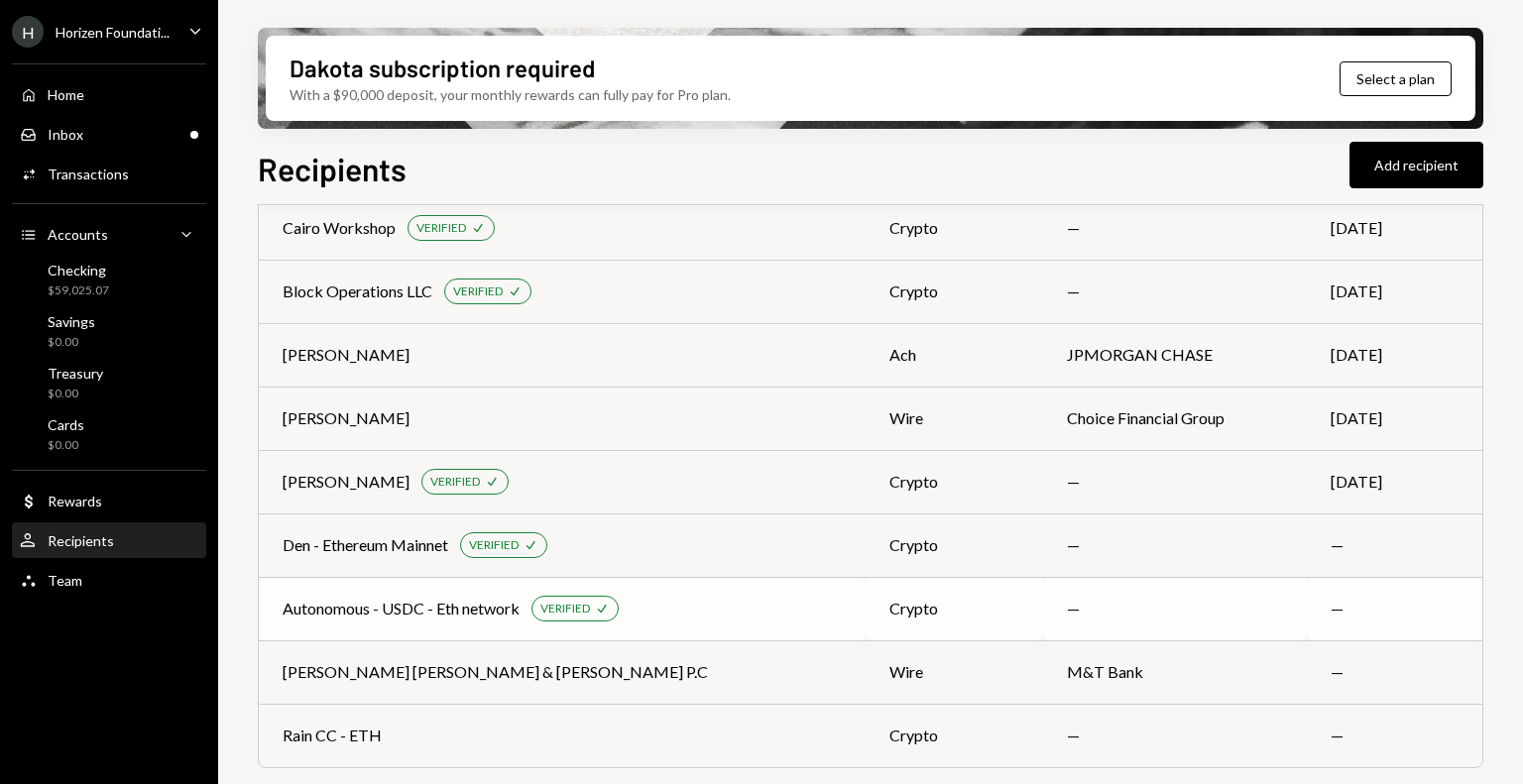 scroll, scrollTop: 105, scrollLeft: 0, axis: vertical 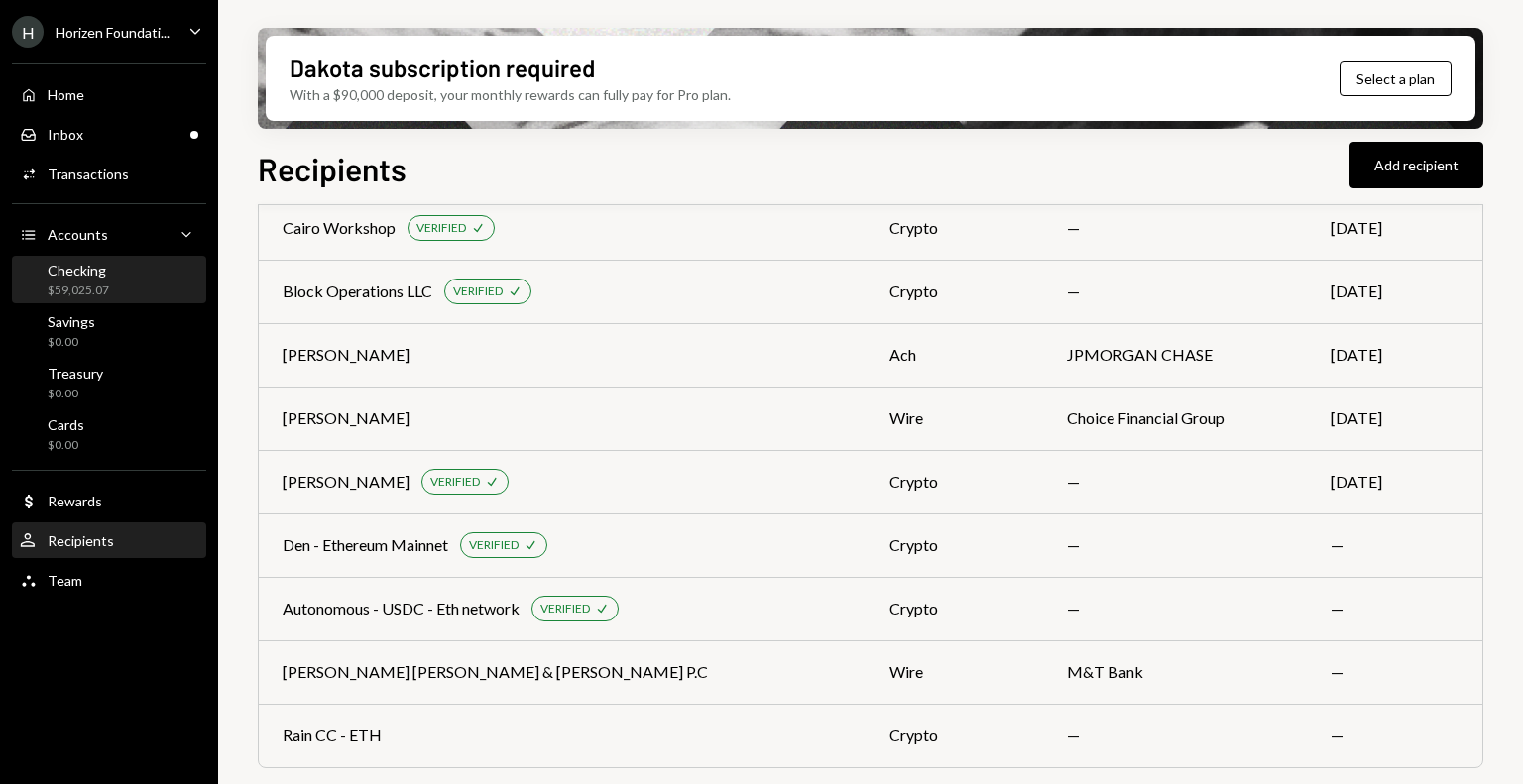 click on "Checking $59,025.07" at bounding box center [109, 280] 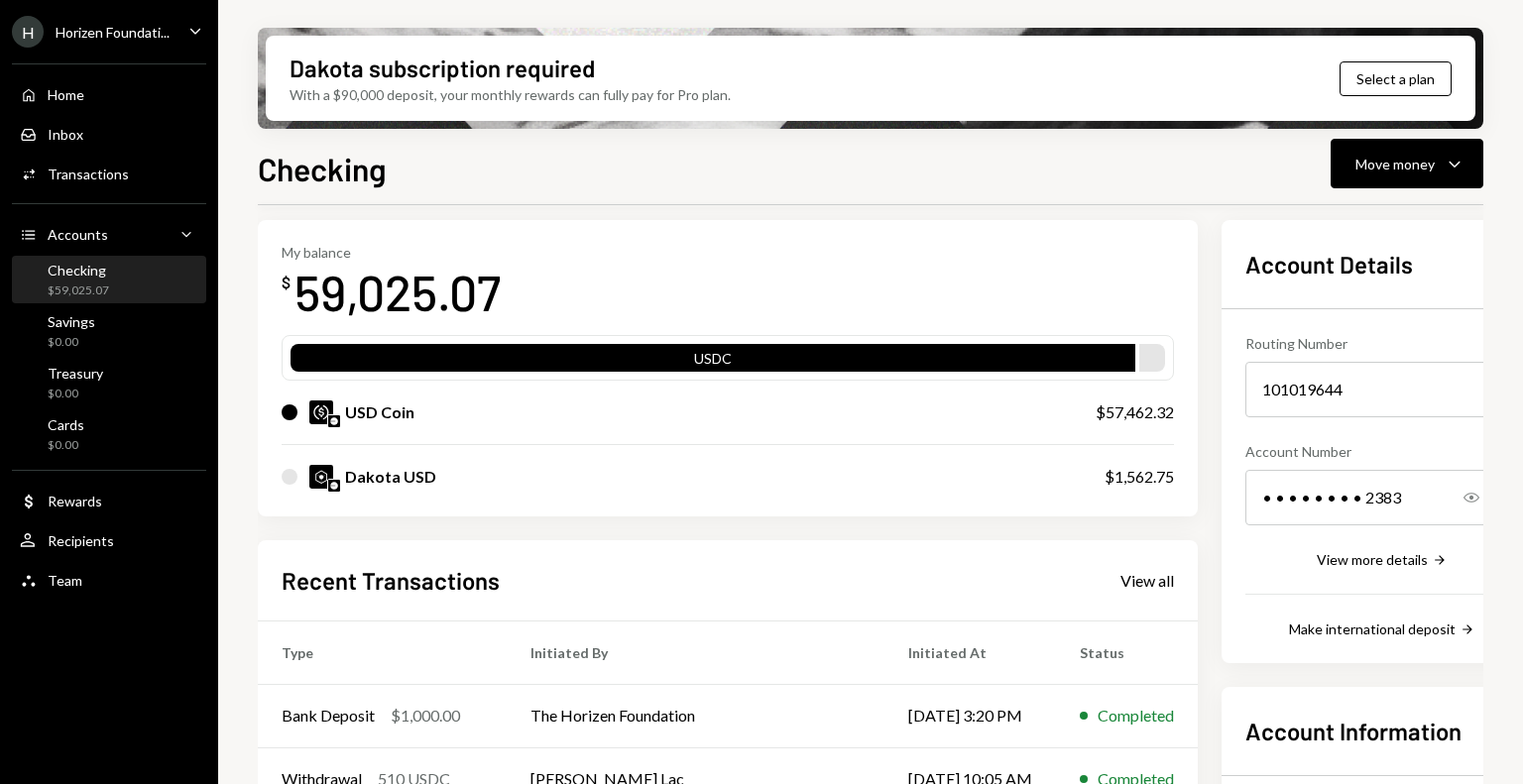 scroll, scrollTop: 79, scrollLeft: 0, axis: vertical 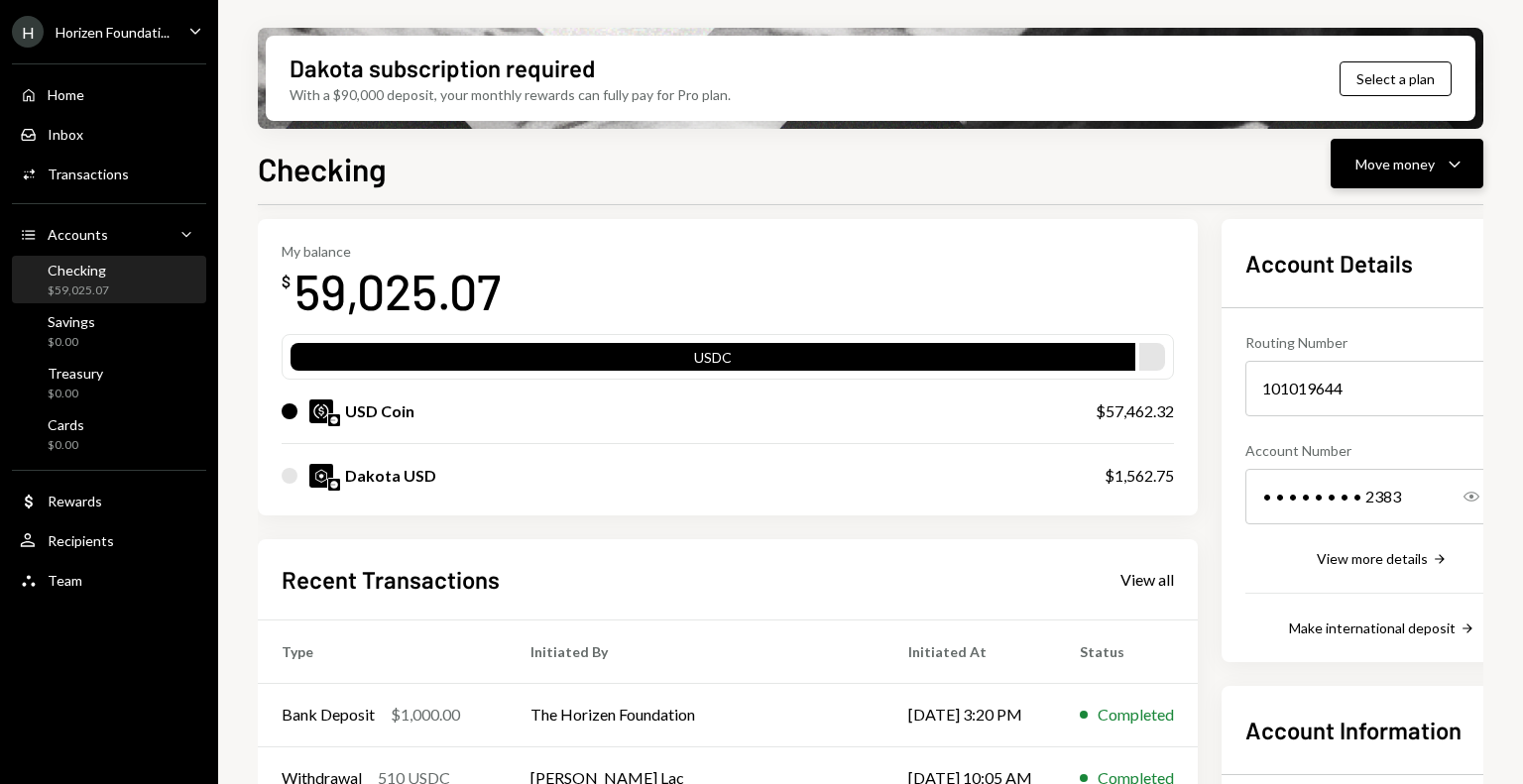click on "Move money" at bounding box center [1395, 164] 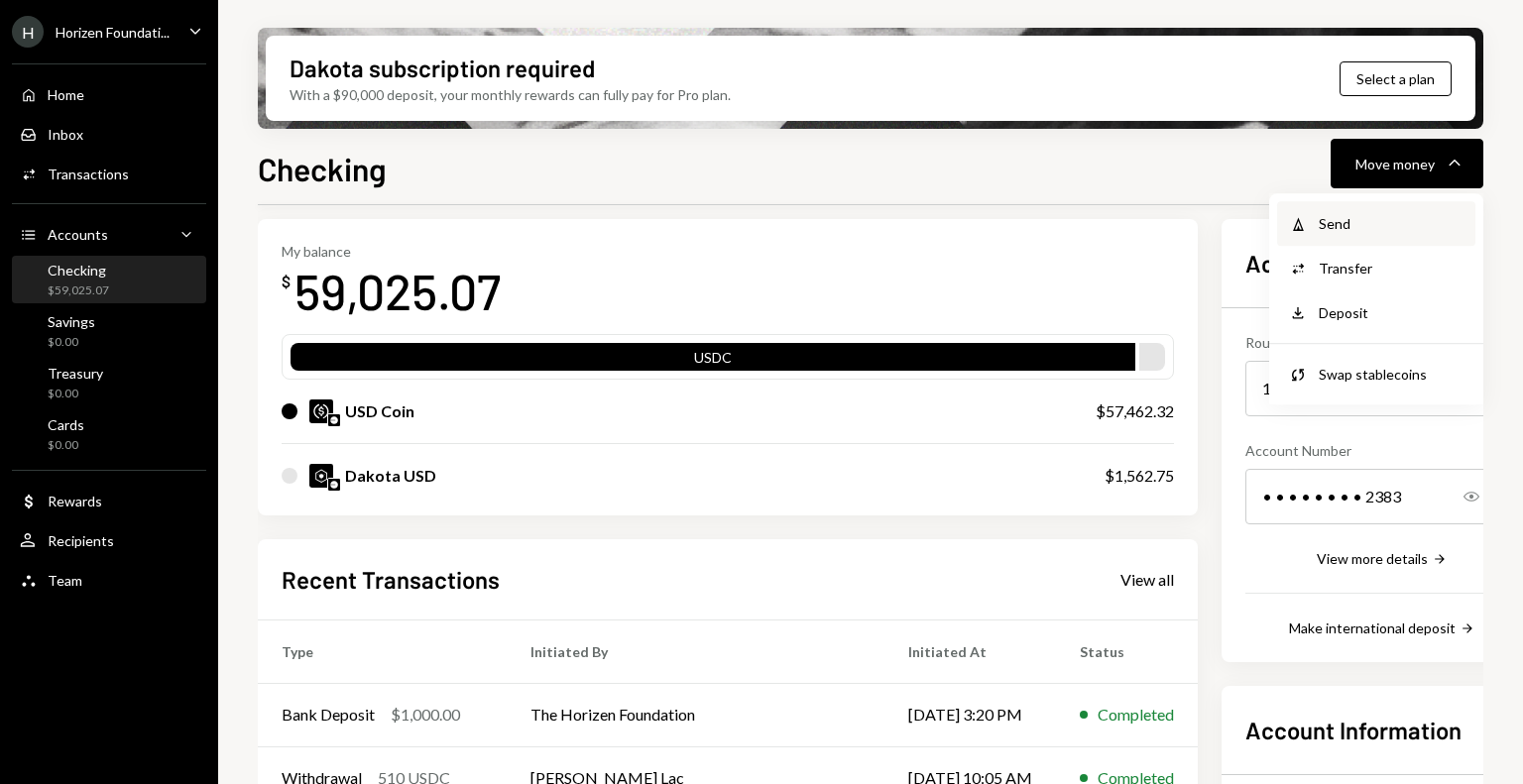 click on "Send" at bounding box center [1391, 223] 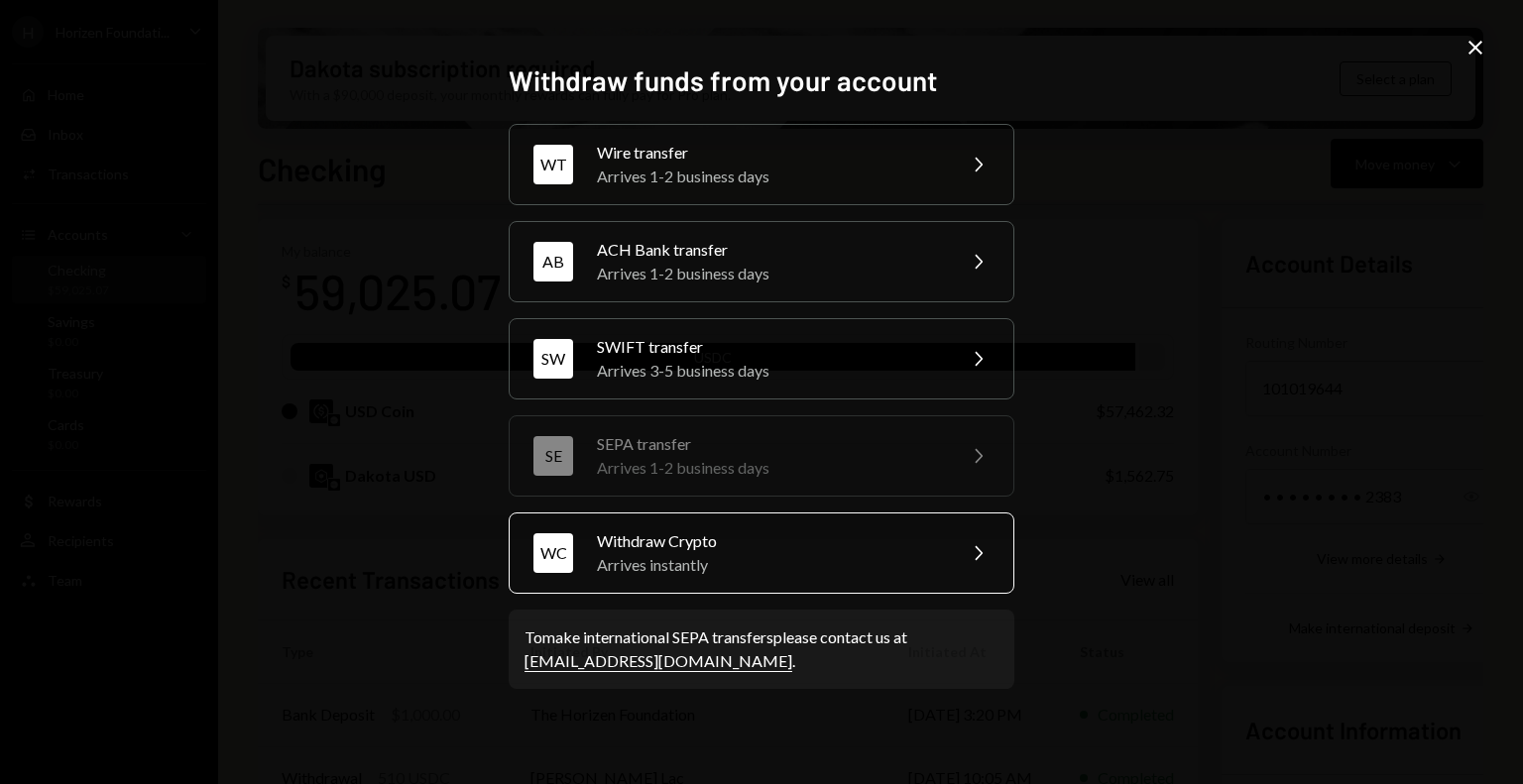 click on "Withdraw Crypto" at bounding box center [769, 541] 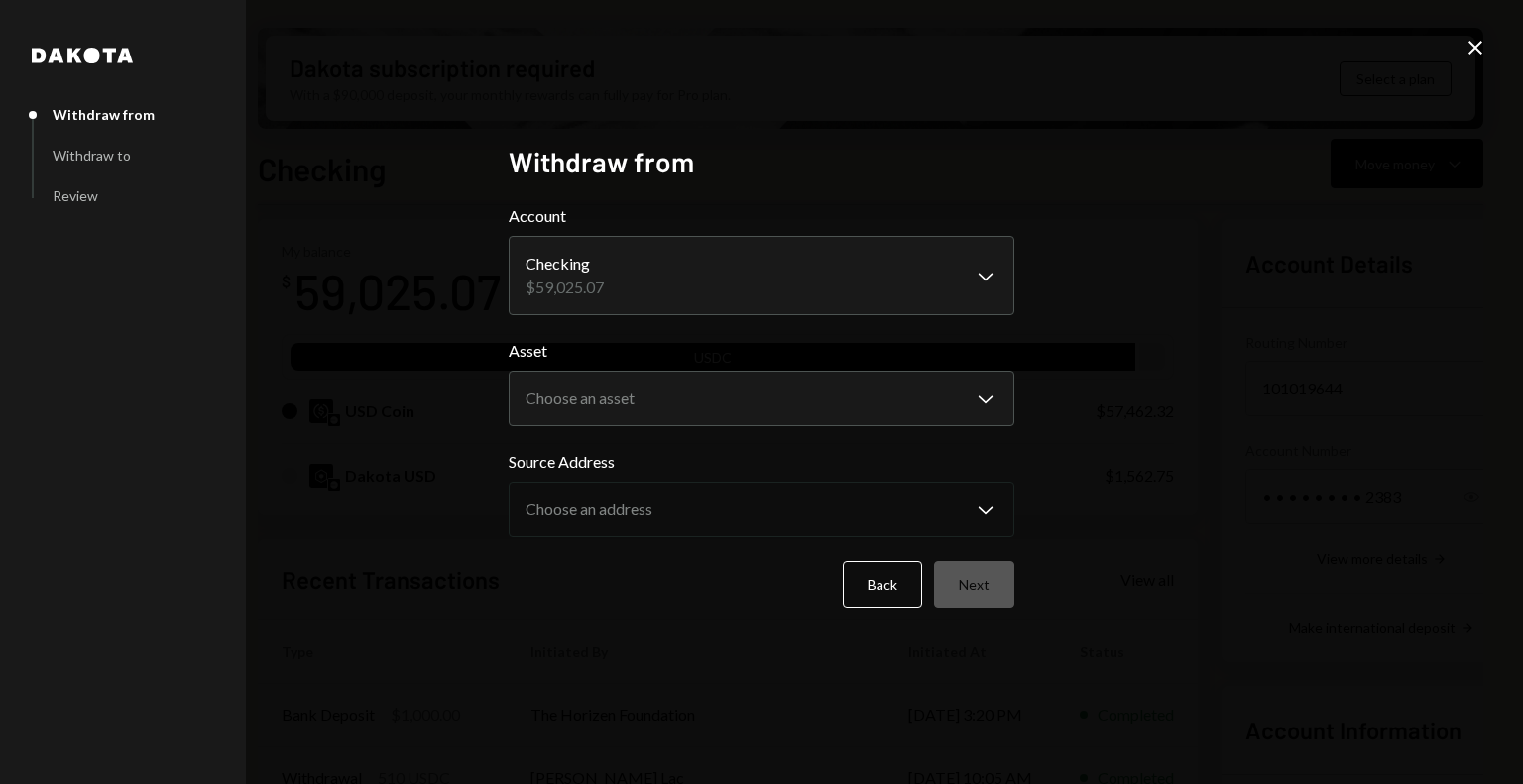 click on "[PERSON_NAME] Foundati... Caret Down Home Home Inbox Inbox Activities Transactions Accounts Accounts Caret Down Checking $59,025.07 Savings $0.00 Treasury $0.00 Cards $0.00 Dollar Rewards User Recipients Team Team Dakota subscription required With a $90,000 deposit, your monthly rewards can fully pay for Pro plan. Select a plan Checking Move money Caret Down Overview Security Settings My balance $ 59,025.07 USDC USD Coin $57,462.32 Dakota USD $1,562.75 Recent Transactions View all Type Initiated By Initiated At Status Bank Deposit $1,000.00 The Horizen Foundation [DATE] 3:20 PM Completed Withdrawal 510  USDC [PERSON_NAME] Lac [DATE] 10:05 AM Completed Withdrawal 390  USDC [PERSON_NAME] Lac [DATE] 4:55 AM Completed Withdrawal 10  USDC [GEOGRAPHIC_DATA] [GEOGRAPHIC_DATA] [DATE] 1:44 PM Completed Withdrawal 12,701.2  USDC [PERSON_NAME] Lac [DATE] 11:50 AM Completed Account Details Routing Number [FINANCIAL_ID] Copy Account Number • • • • • • • •  2383 Show Copy View more details Right Arrow Make international deposit Dakota" at bounding box center (762, 392) 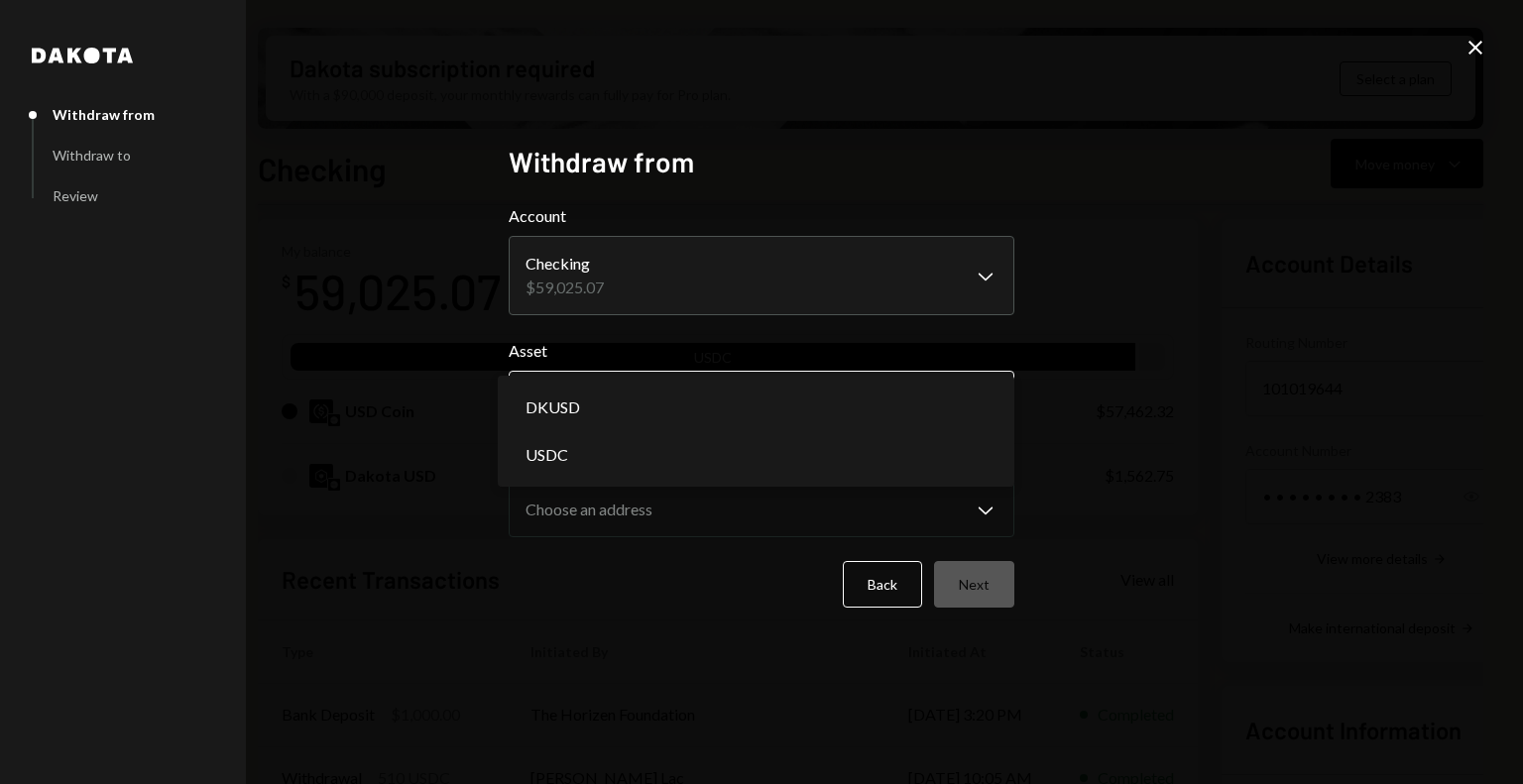 click on "[PERSON_NAME] Foundati... Caret Down Home Home Inbox Inbox Activities Transactions Accounts Accounts Caret Down Checking $59,025.07 Savings $0.00 Treasury $0.00 Cards $0.00 Dollar Rewards User Recipients Team Team Dakota subscription required With a $90,000 deposit, your monthly rewards can fully pay for Pro plan. Select a plan Checking Move money Caret Down Overview Security Settings My balance $ 59,025.07 USDC USD Coin $57,462.32 Dakota USD $1,562.75 Recent Transactions View all Type Initiated By Initiated At Status Bank Deposit $1,000.00 The Horizen Foundation [DATE] 3:20 PM Completed Withdrawal 510  USDC [PERSON_NAME] Lac [DATE] 10:05 AM Completed Withdrawal 390  USDC [PERSON_NAME] Lac [DATE] 4:55 AM Completed Withdrawal 10  USDC [GEOGRAPHIC_DATA] [GEOGRAPHIC_DATA] [DATE] 1:44 PM Completed Withdrawal 12,701.2  USDC [PERSON_NAME] Lac [DATE] 11:50 AM Completed Account Details Routing Number [FINANCIAL_ID] Copy Account Number • • • • • • • •  2383 Show Copy View more details Right Arrow Make international deposit Dakota" at bounding box center [762, 392] 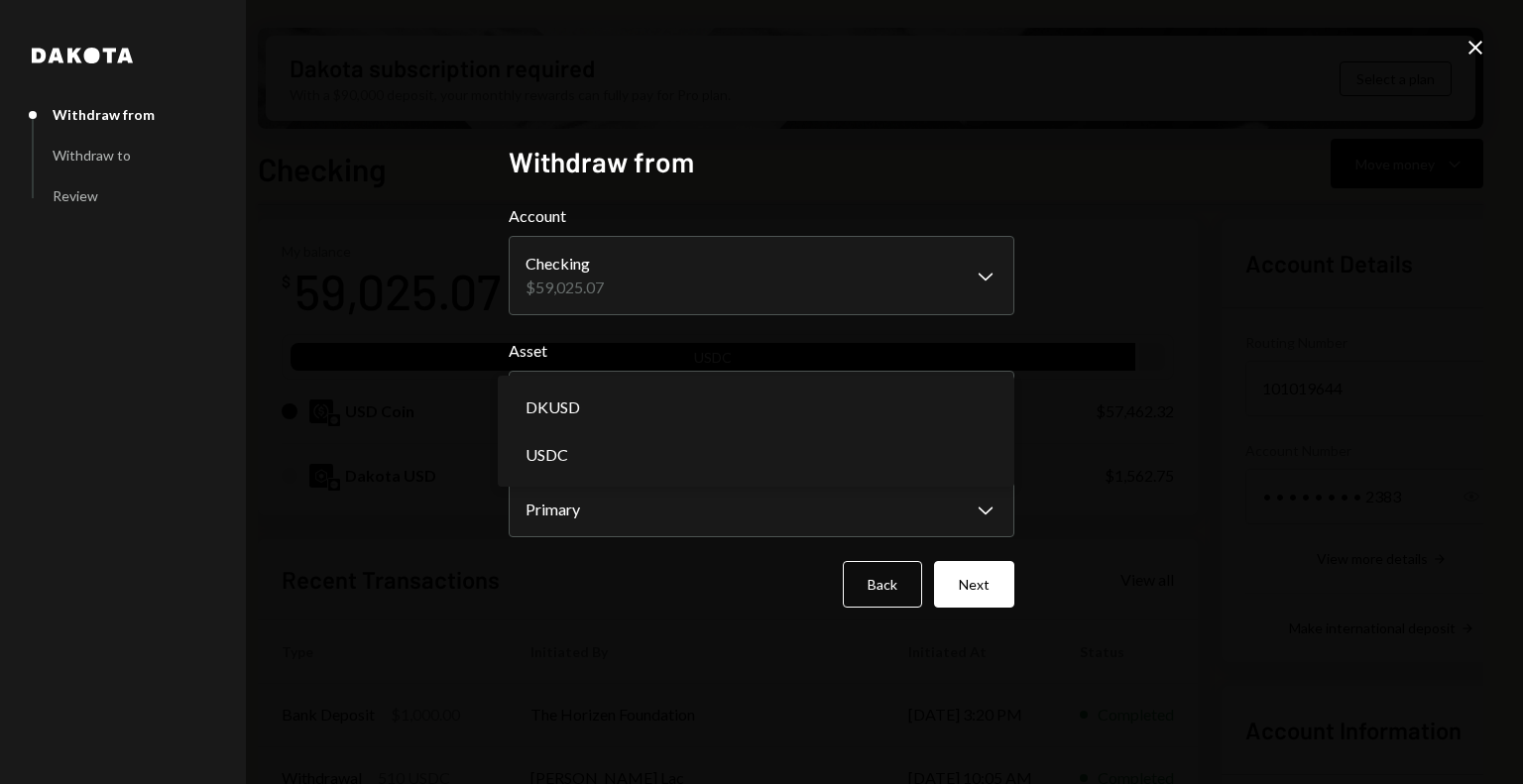 click on "[PERSON_NAME] Foundati... Caret Down Home Home Inbox Inbox Activities Transactions Accounts Accounts Caret Down Checking $59,025.07 Savings $0.00 Treasury $0.00 Cards $0.00 Dollar Rewards User Recipients Team Team Dakota subscription required With a $90,000 deposit, your monthly rewards can fully pay for Pro plan. Select a plan Checking Move money Caret Down Overview Security Settings My balance $ 59,025.07 USDC USD Coin $57,462.32 Dakota USD $1,562.75 Recent Transactions View all Type Initiated By Initiated At Status Bank Deposit $1,000.00 The Horizen Foundation [DATE] 3:20 PM Completed Withdrawal 510  USDC [PERSON_NAME] Lac [DATE] 10:05 AM Completed Withdrawal 390  USDC [PERSON_NAME] Lac [DATE] 4:55 AM Completed Withdrawal 10  USDC [GEOGRAPHIC_DATA] [GEOGRAPHIC_DATA] [DATE] 1:44 PM Completed Withdrawal 12,701.2  USDC [PERSON_NAME] Lac [DATE] 11:50 AM Completed Account Details Routing Number [FINANCIAL_ID] Copy Account Number • • • • • • • •  2383 Show Copy View more details Right Arrow Make international deposit Dakota" at bounding box center [762, 392] 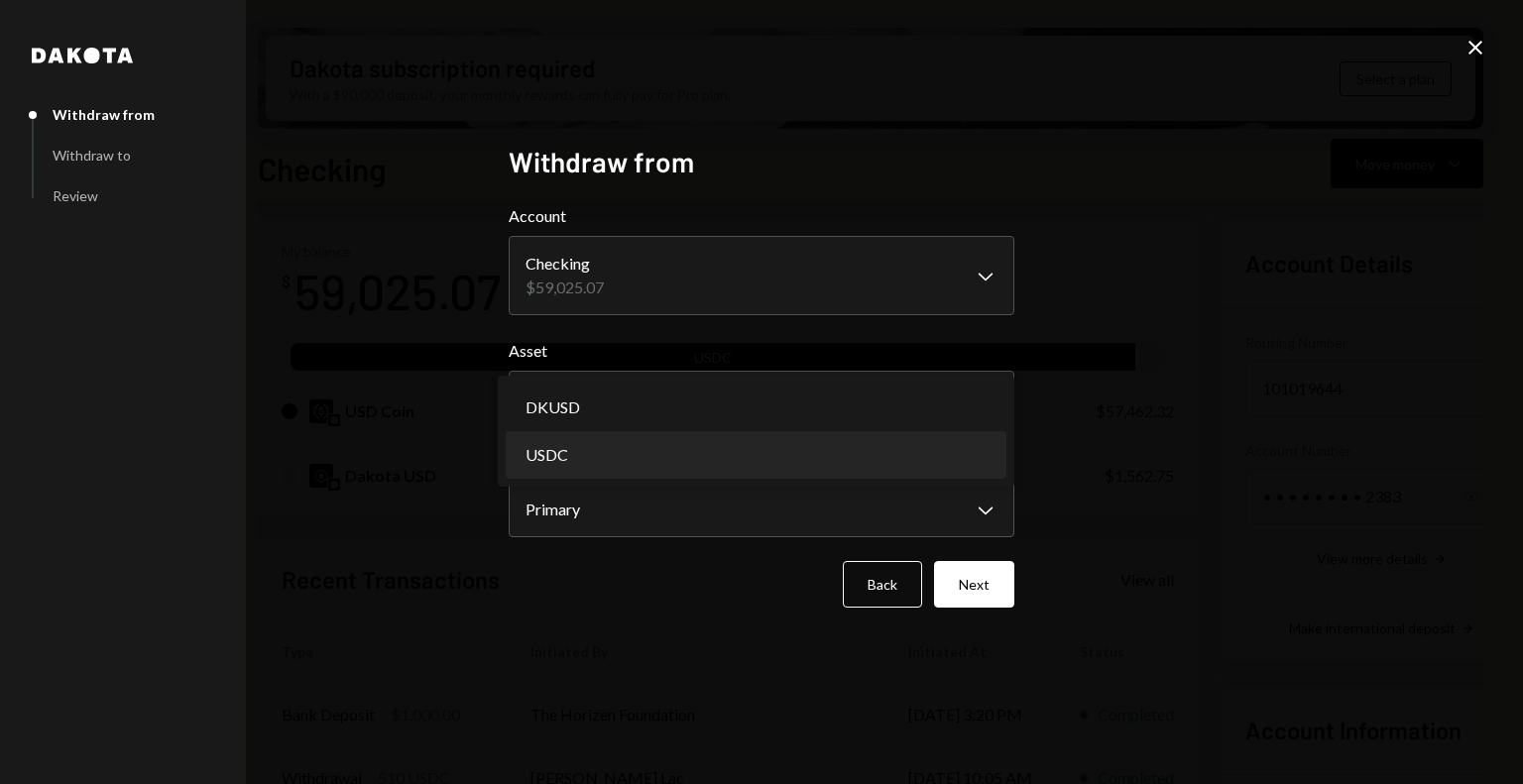 select on "****" 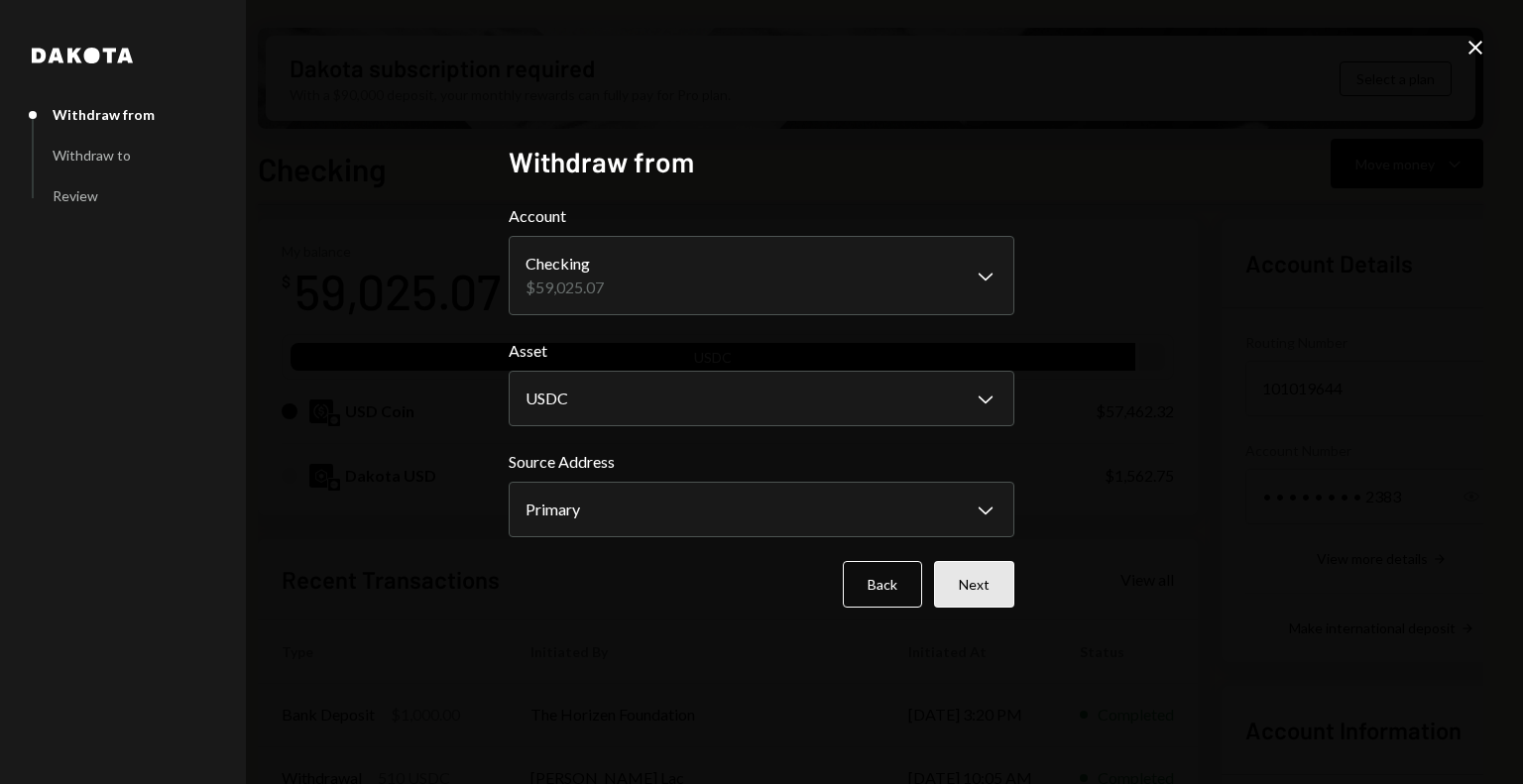 click on "Next" at bounding box center (974, 584) 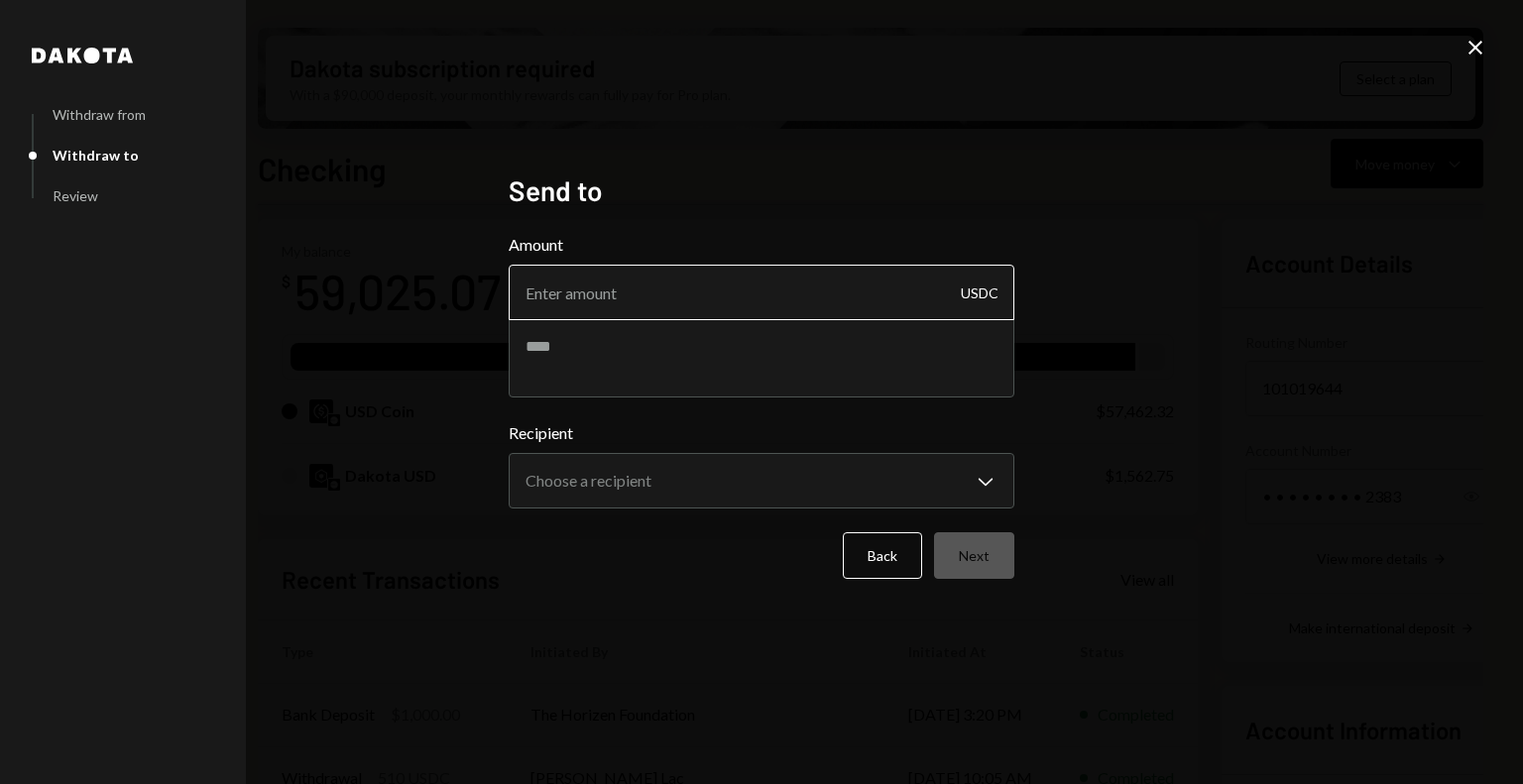 click on "Amount" at bounding box center [762, 292] 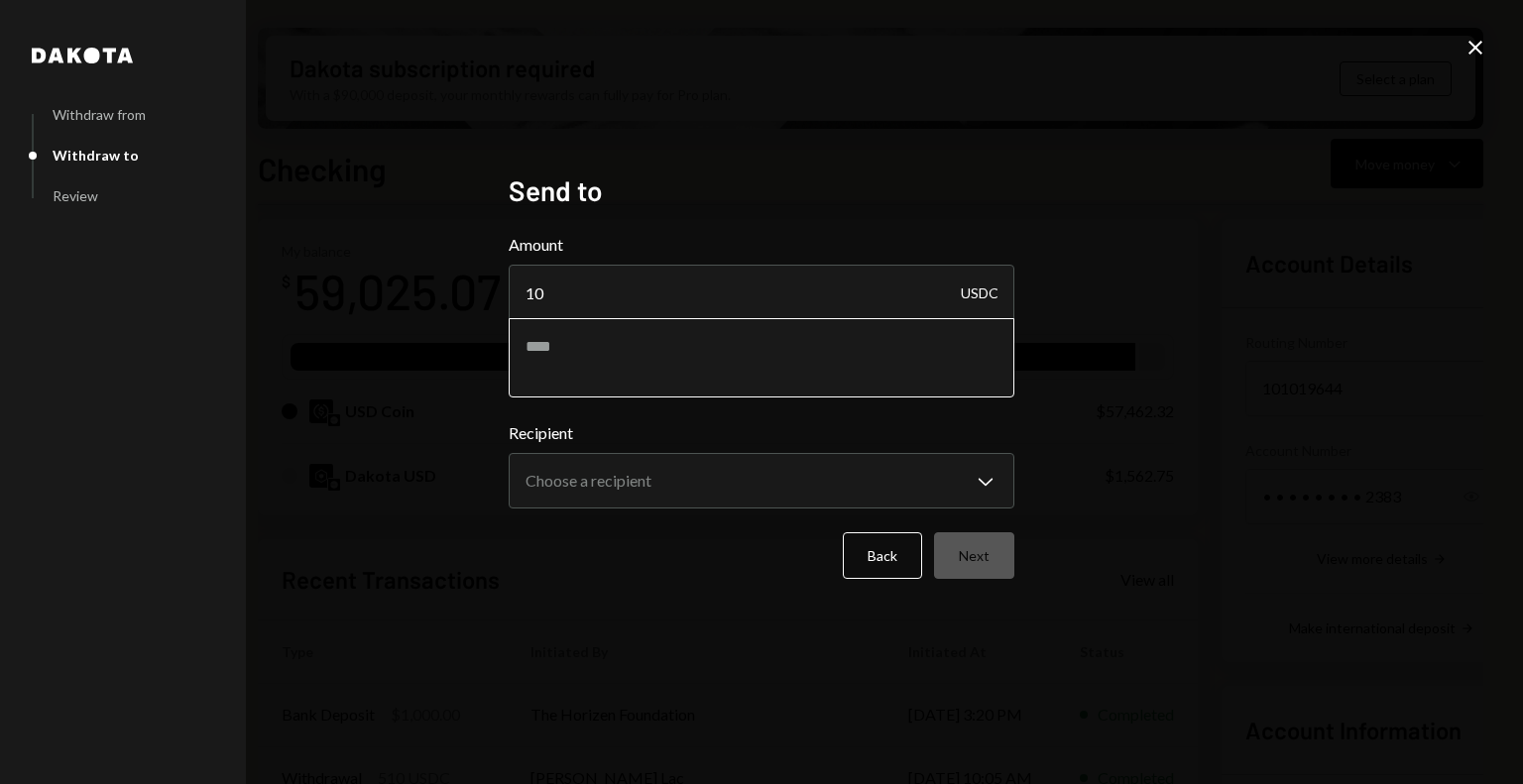 type on "10" 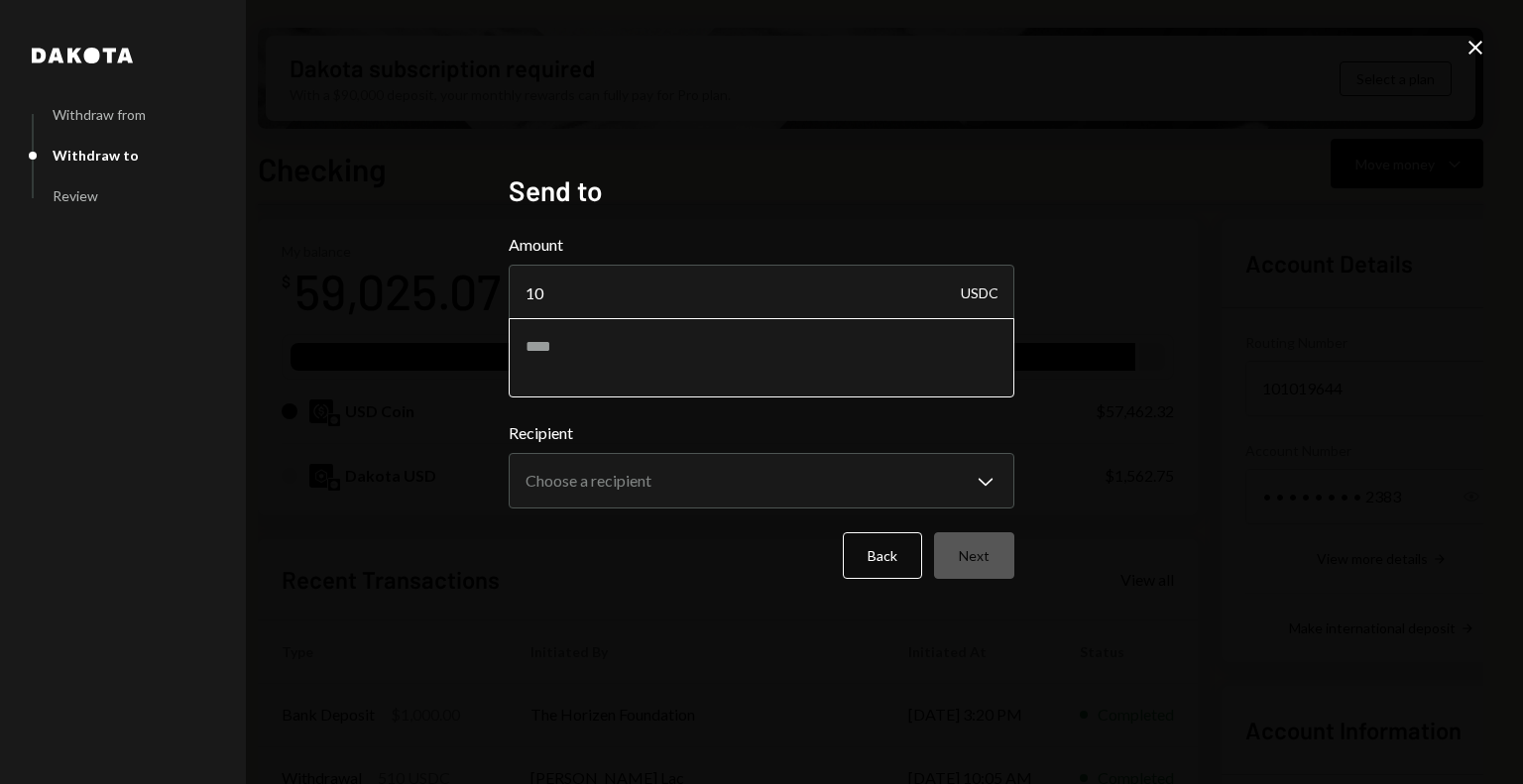 click at bounding box center (762, 358) 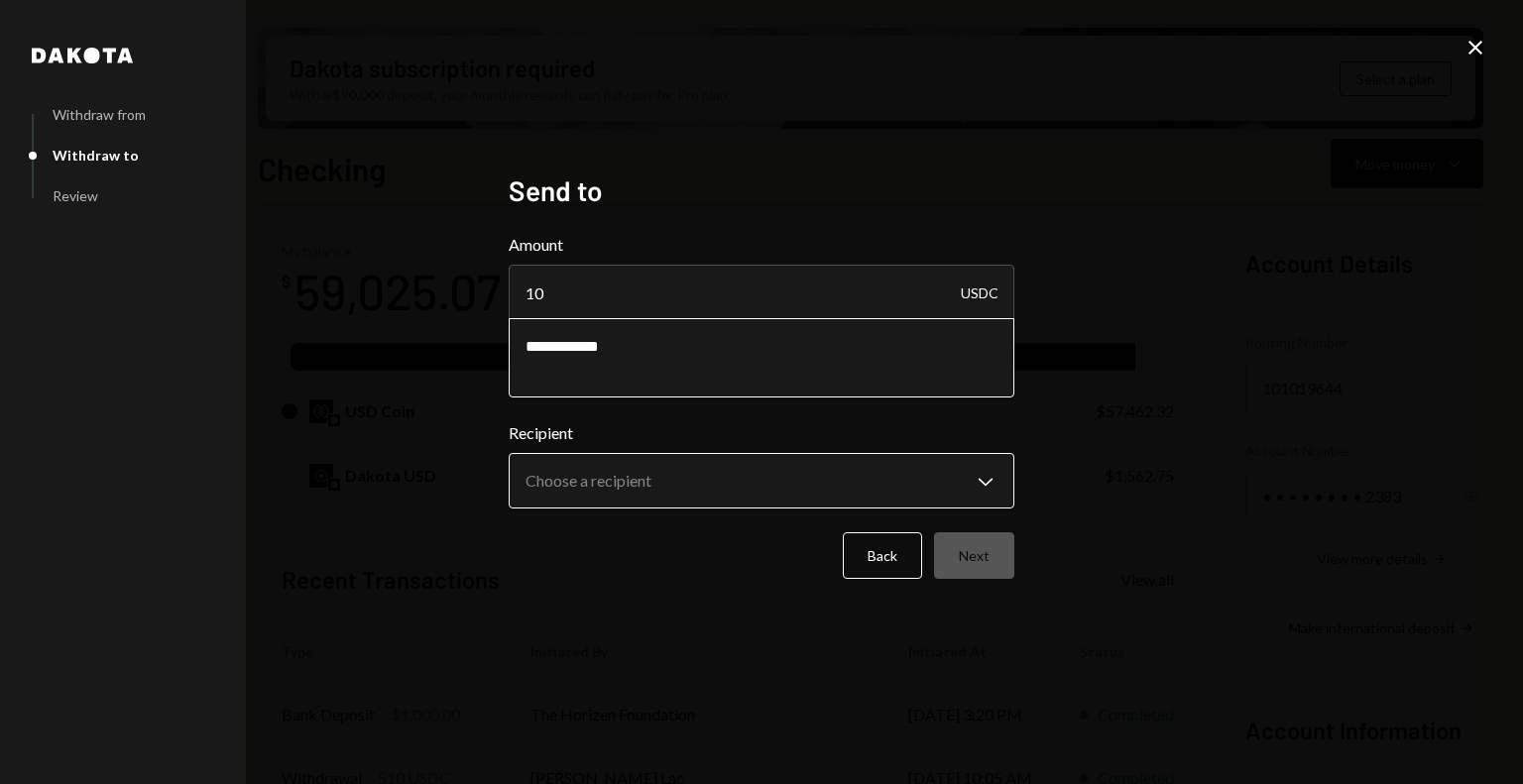 type on "**********" 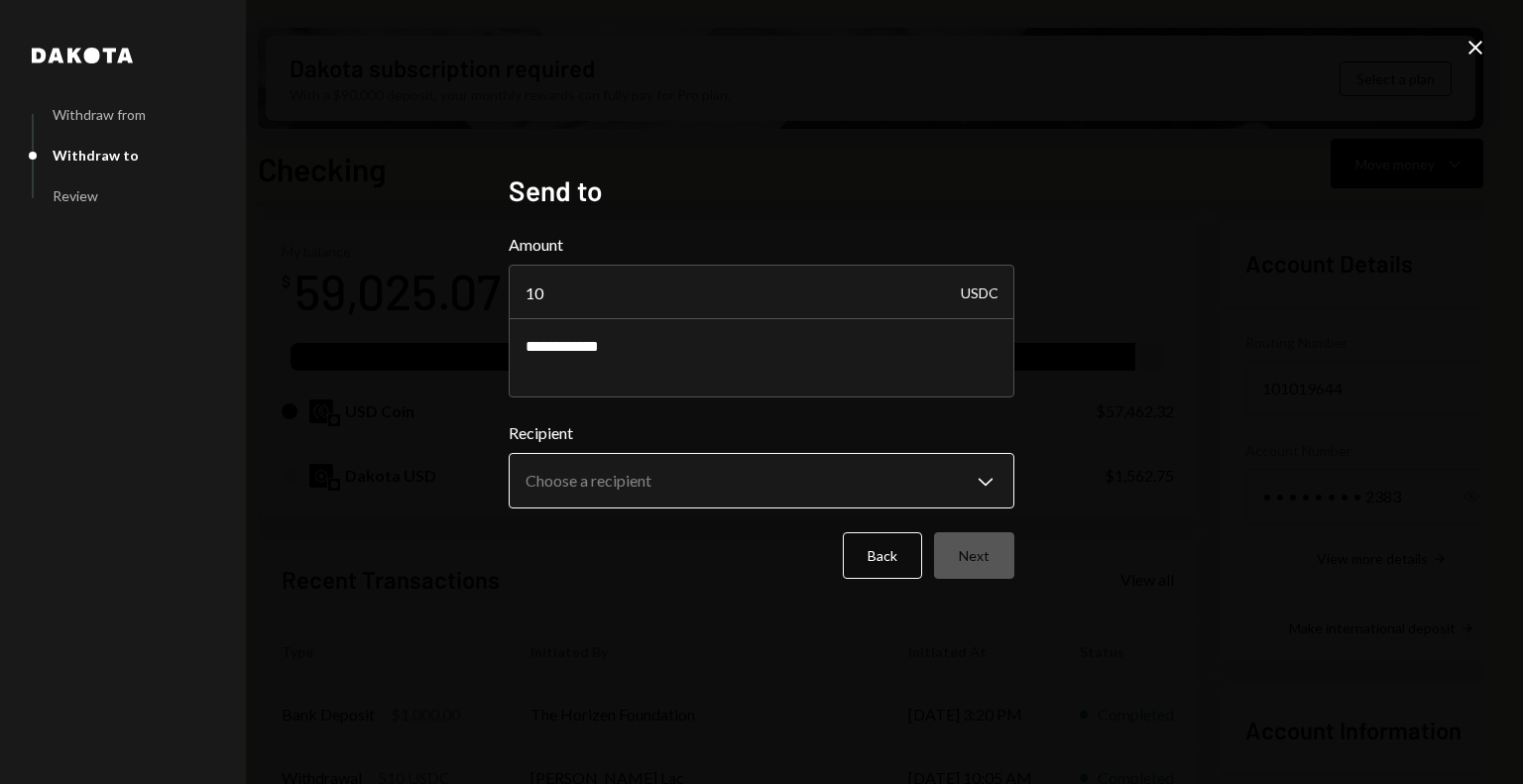 click on "[PERSON_NAME] Foundati... Caret Down Home Home Inbox Inbox Activities Transactions Accounts Accounts Caret Down Checking $59,025.07 Savings $0.00 Treasury $0.00 Cards $0.00 Dollar Rewards User Recipients Team Team Dakota subscription required With a $90,000 deposit, your monthly rewards can fully pay for Pro plan. Select a plan Checking Move money Caret Down Overview Security Settings My balance $ 59,025.07 USDC USD Coin $57,462.32 Dakota USD $1,562.75 Recent Transactions View all Type Initiated By Initiated At Status Bank Deposit $1,000.00 The Horizen Foundation [DATE] 3:20 PM Completed Withdrawal 510  USDC [PERSON_NAME] Lac [DATE] 10:05 AM Completed Withdrawal 390  USDC [PERSON_NAME] Lac [DATE] 4:55 AM Completed Withdrawal 10  USDC [GEOGRAPHIC_DATA] [GEOGRAPHIC_DATA] [DATE] 1:44 PM Completed Withdrawal 12,701.2  USDC [PERSON_NAME] Lac [DATE] 11:50 AM Completed Account Details Routing Number [FINANCIAL_ID] Copy Account Number • • • • • • • •  2383 Show Copy View more details Right Arrow Make international deposit Dakota" at bounding box center [762, 392] 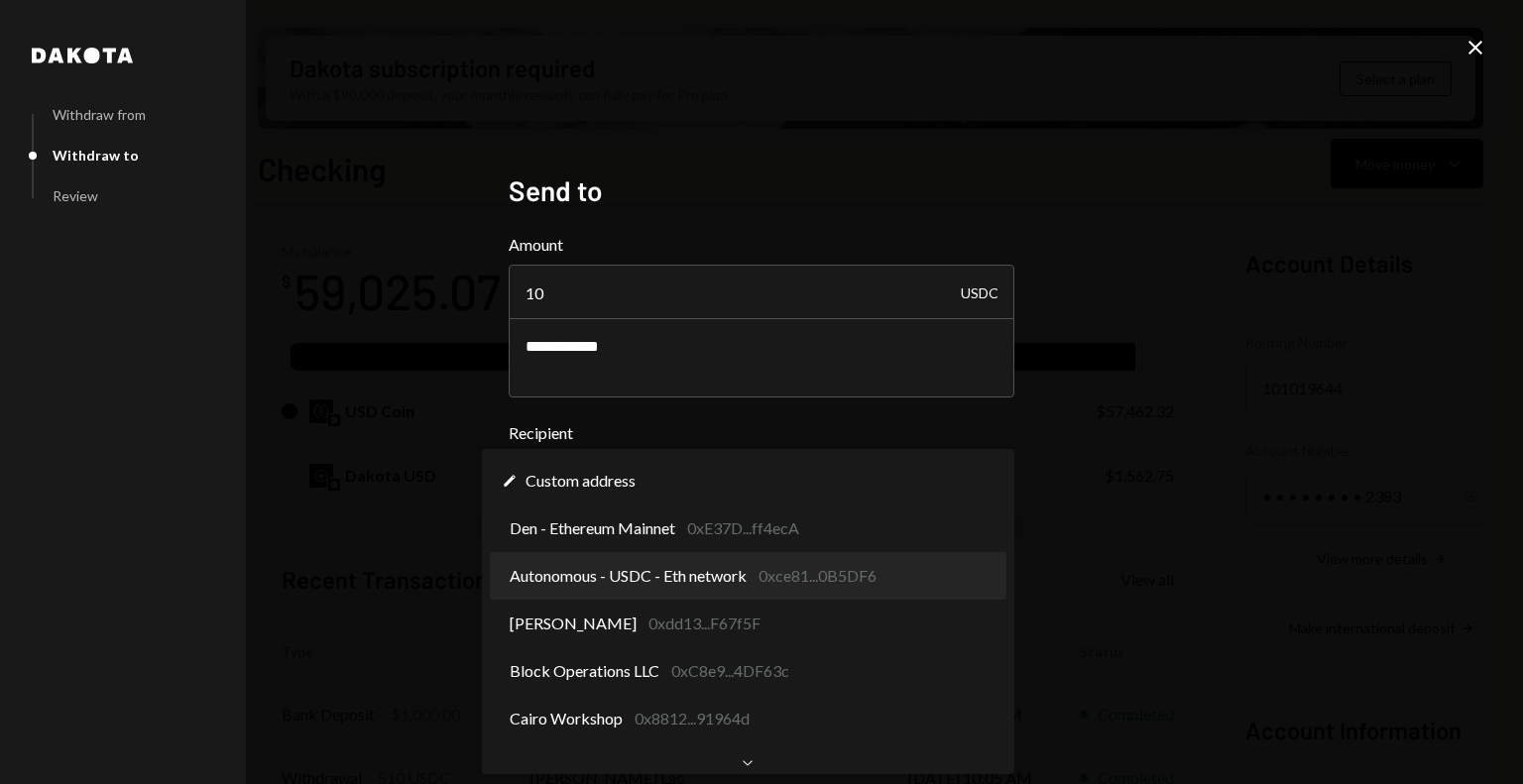 scroll, scrollTop: 0, scrollLeft: 0, axis: both 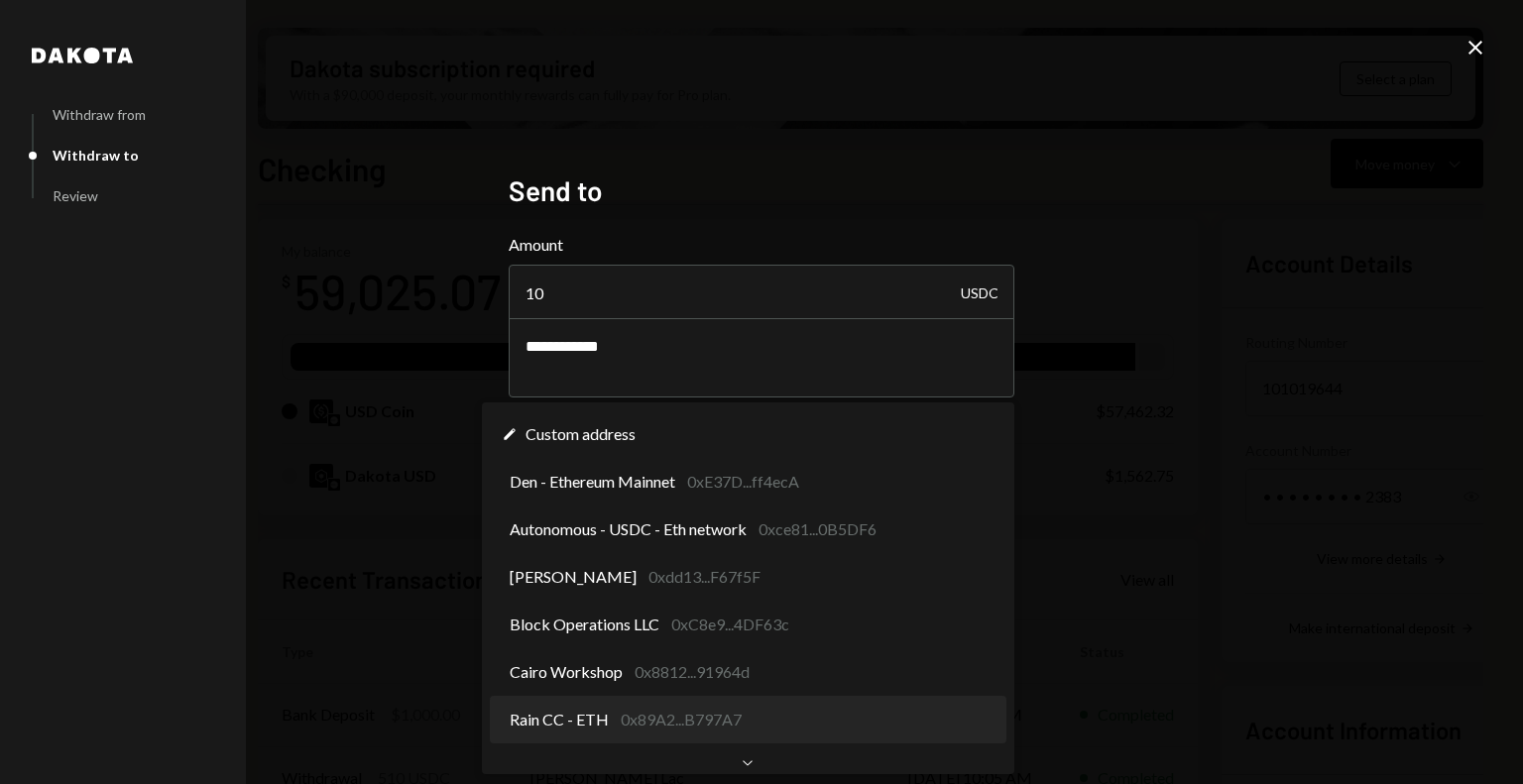 select on "**********" 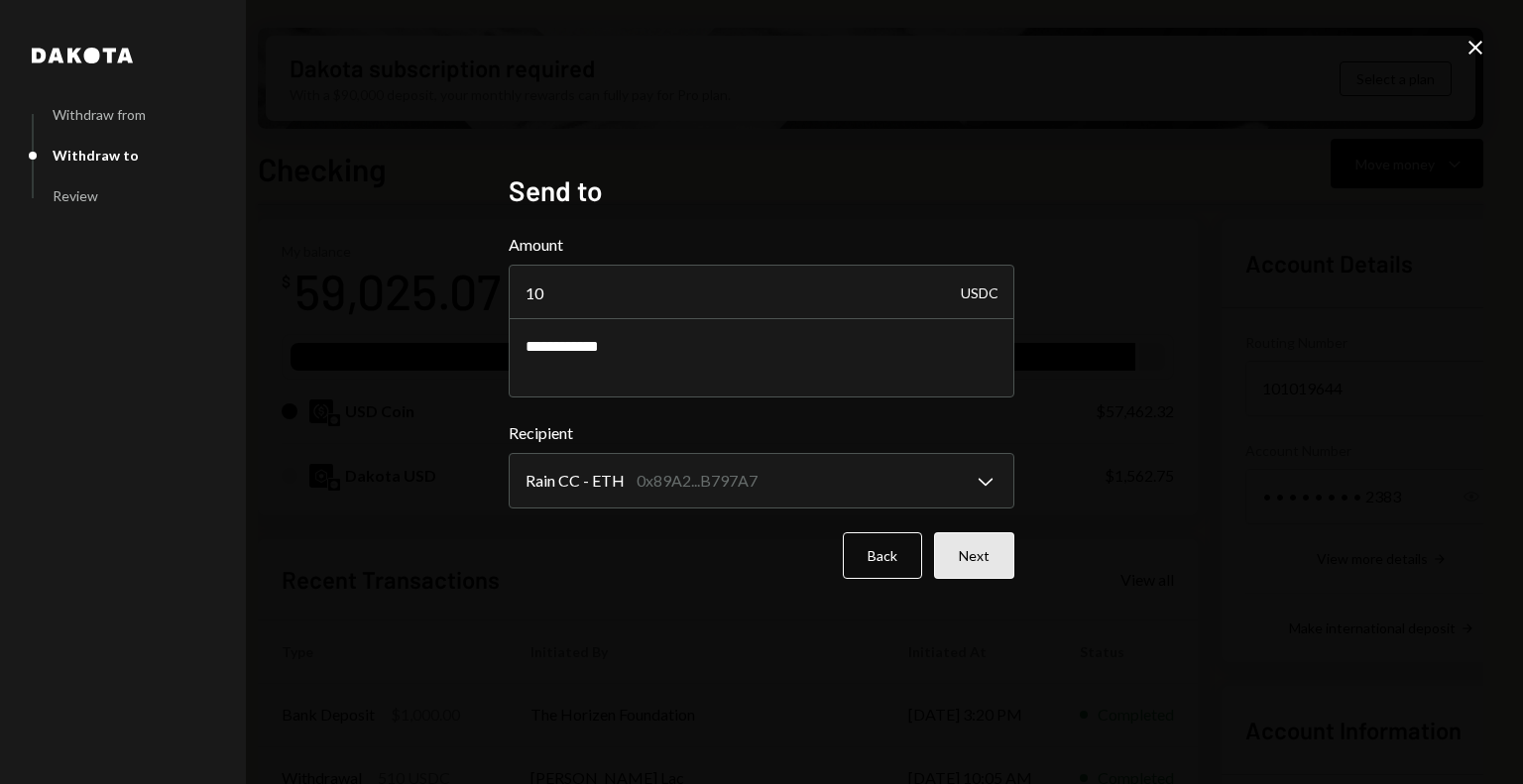 click on "Next" at bounding box center (974, 555) 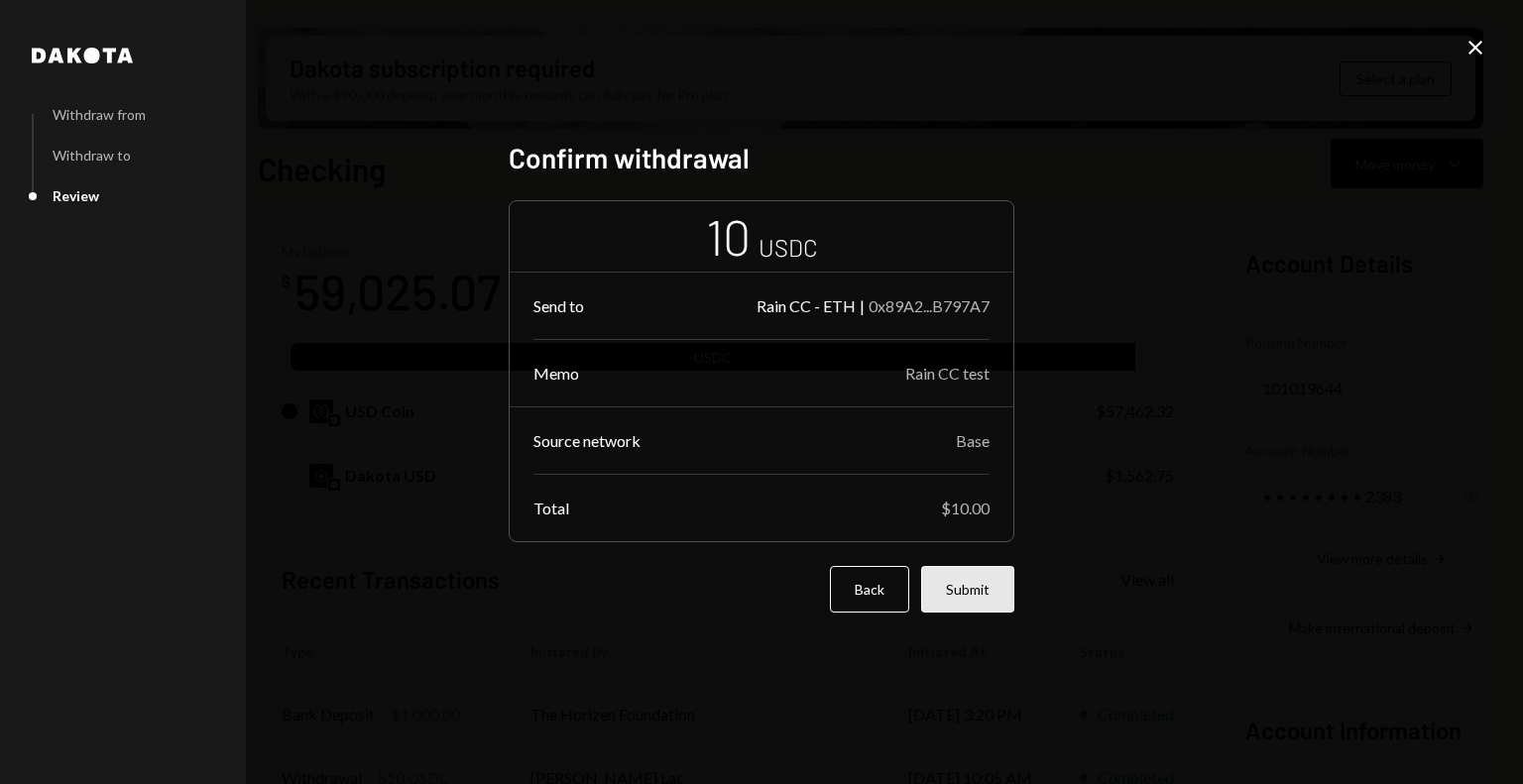 click on "Submit" at bounding box center [968, 589] 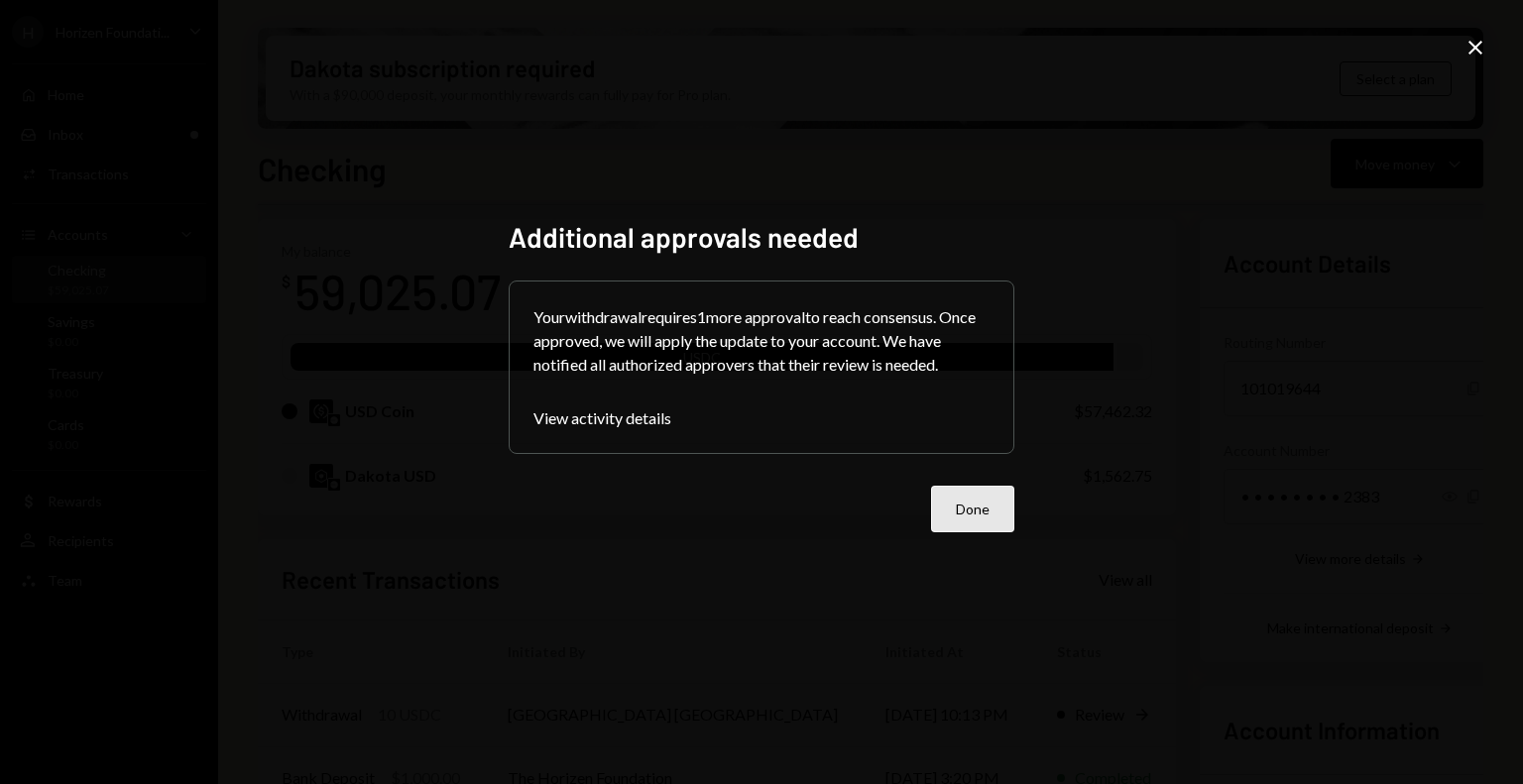 click on "Done" at bounding box center [973, 508] 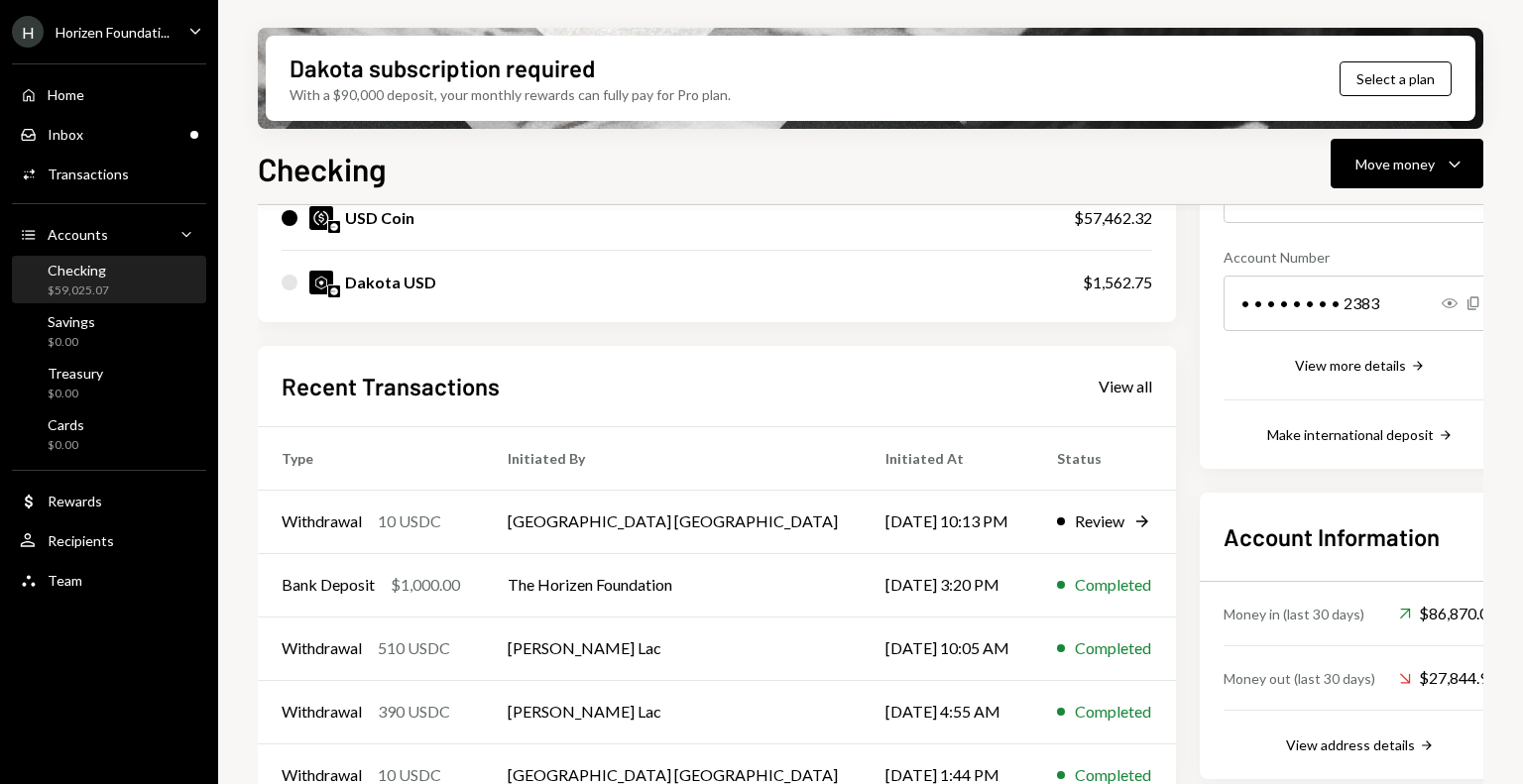 scroll, scrollTop: 274, scrollLeft: 0, axis: vertical 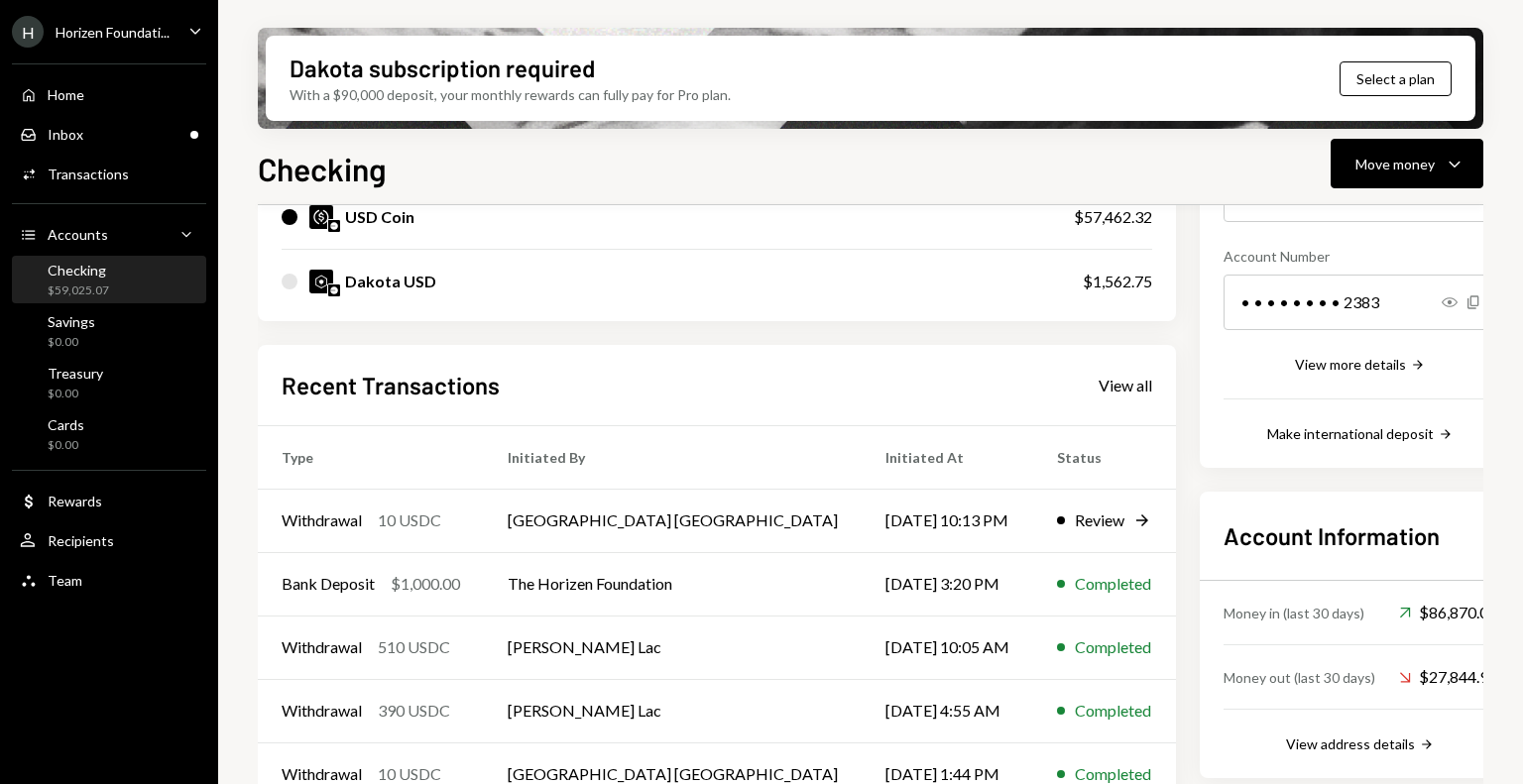 click on "[PERSON_NAME] Foundati..." at bounding box center [90, 32] 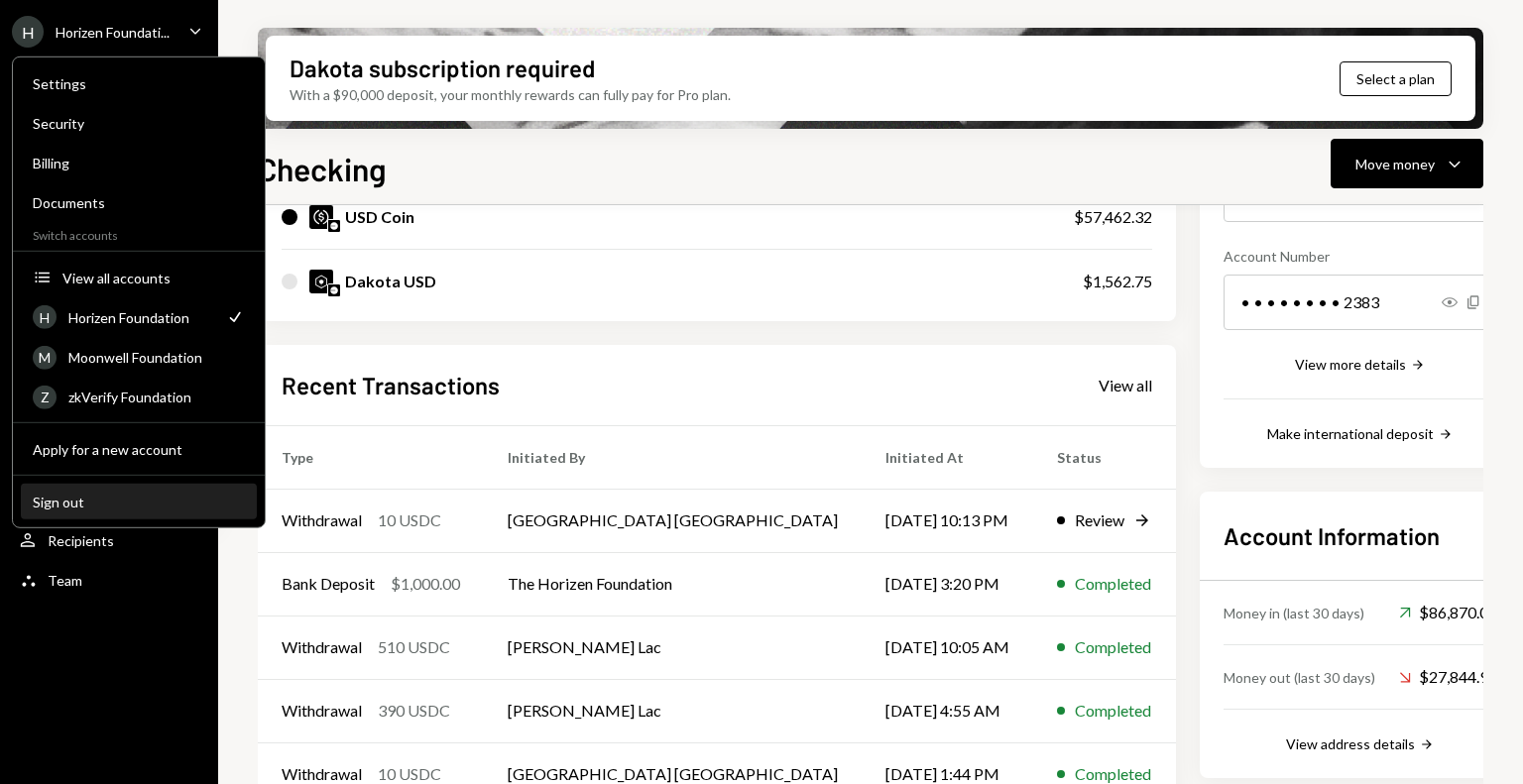 click on "Sign out" at bounding box center [139, 501] 